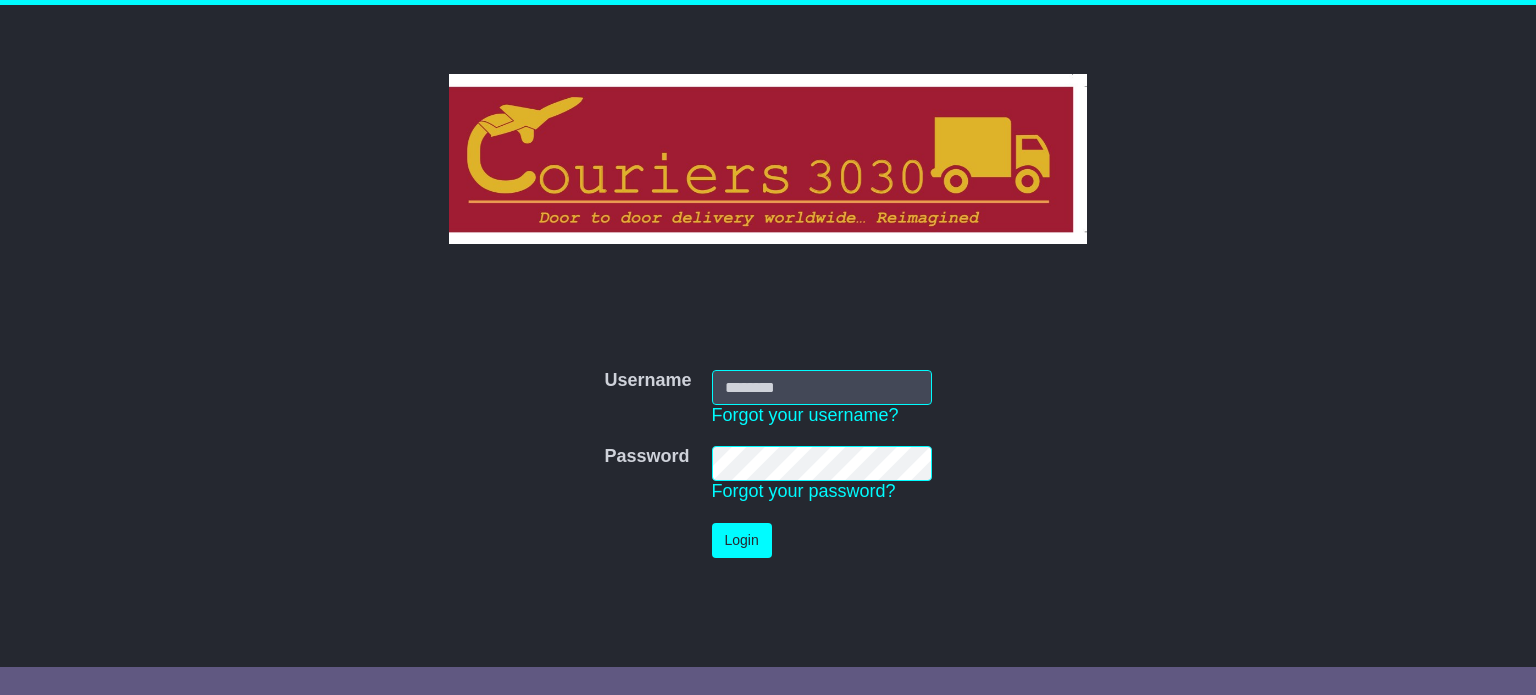 scroll, scrollTop: 0, scrollLeft: 0, axis: both 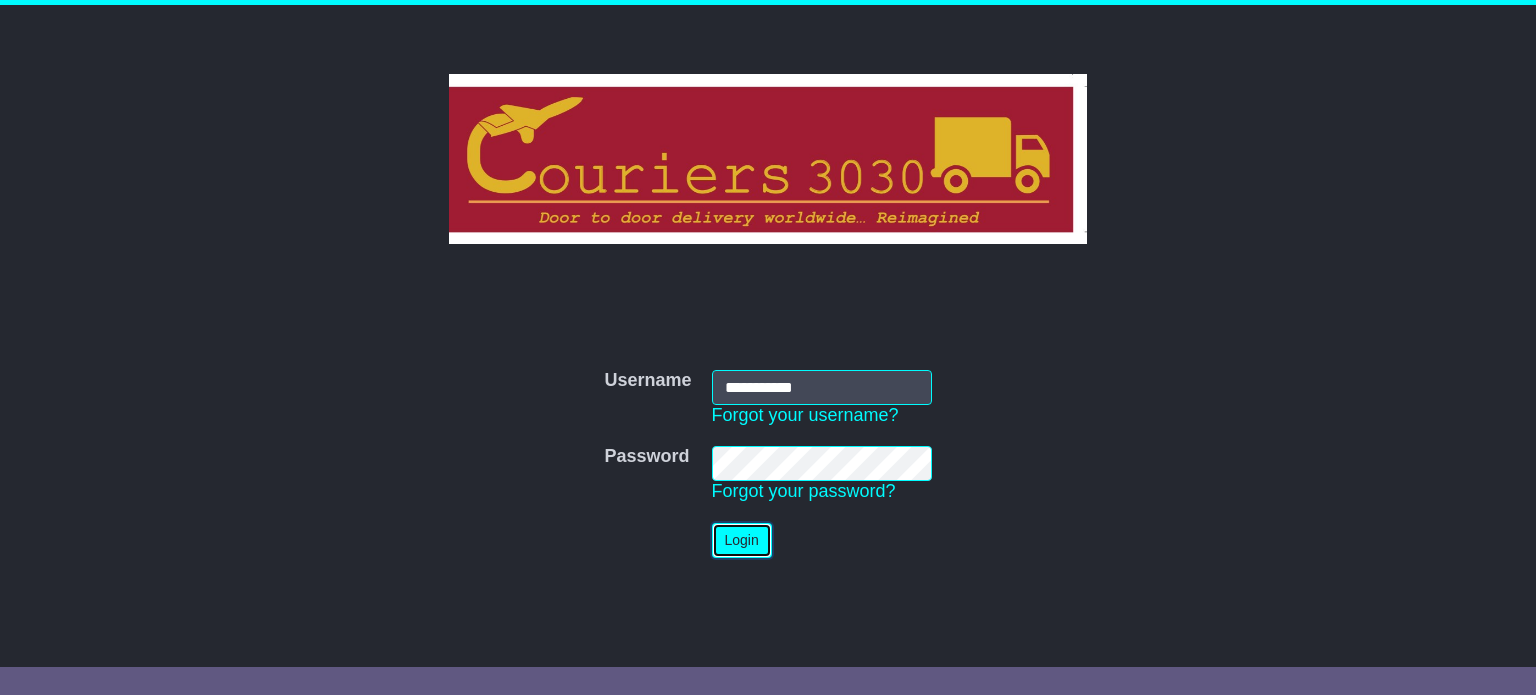 click on "Login" at bounding box center (742, 540) 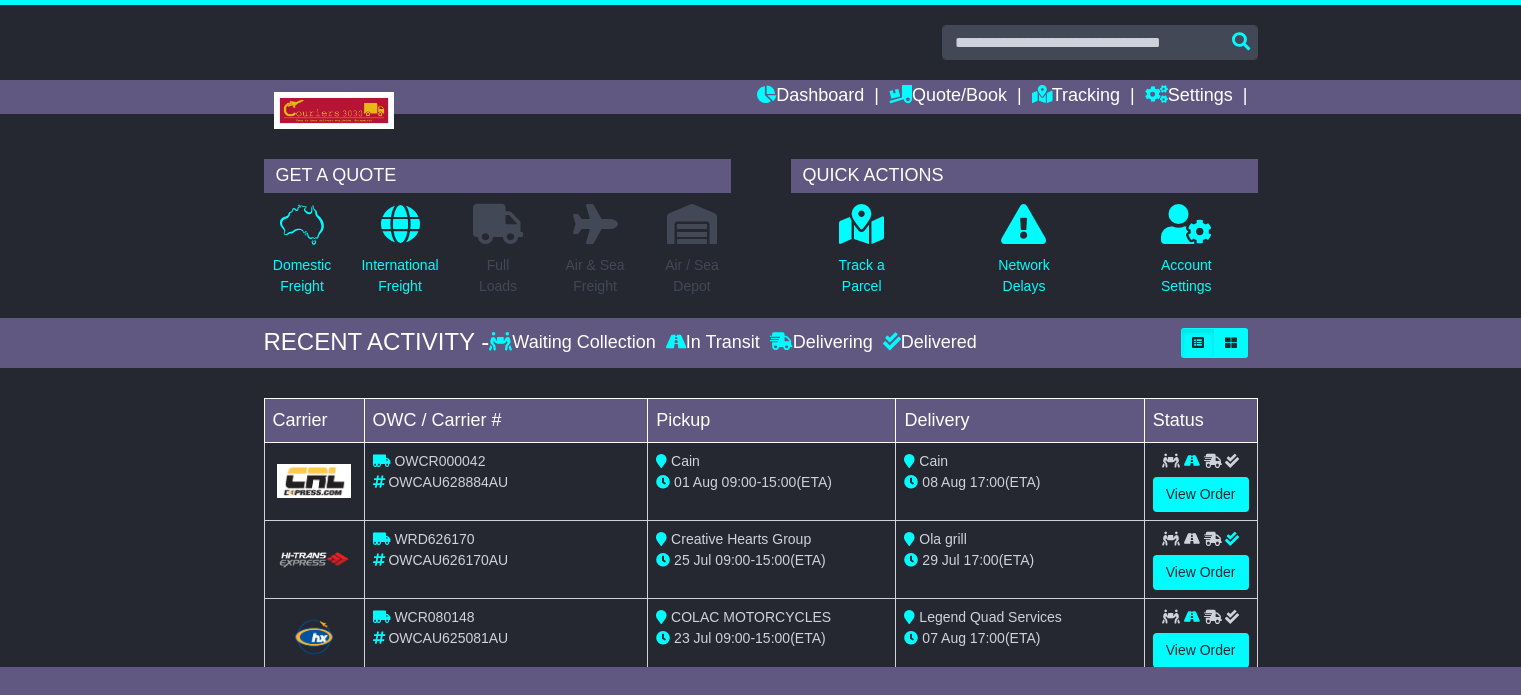 scroll, scrollTop: 0, scrollLeft: 0, axis: both 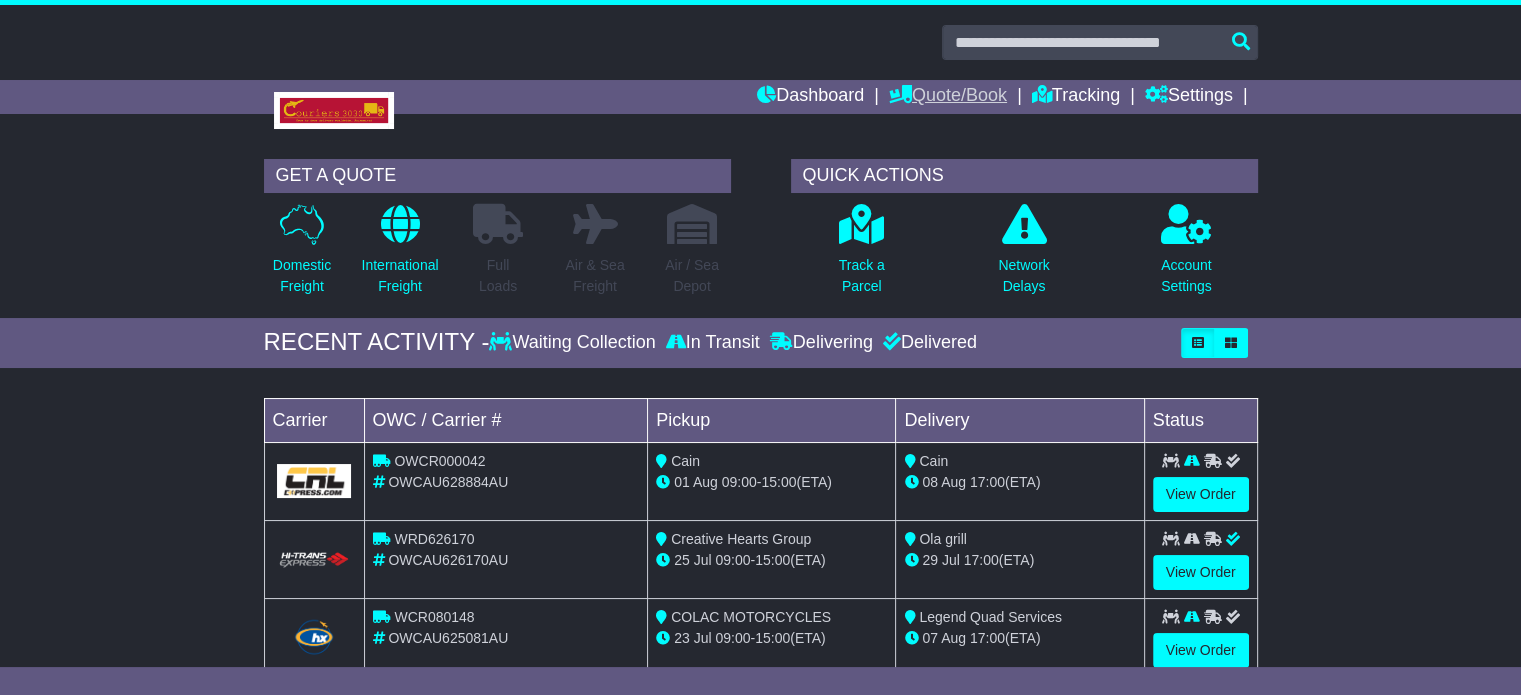 click on "Quote/Book" at bounding box center (948, 97) 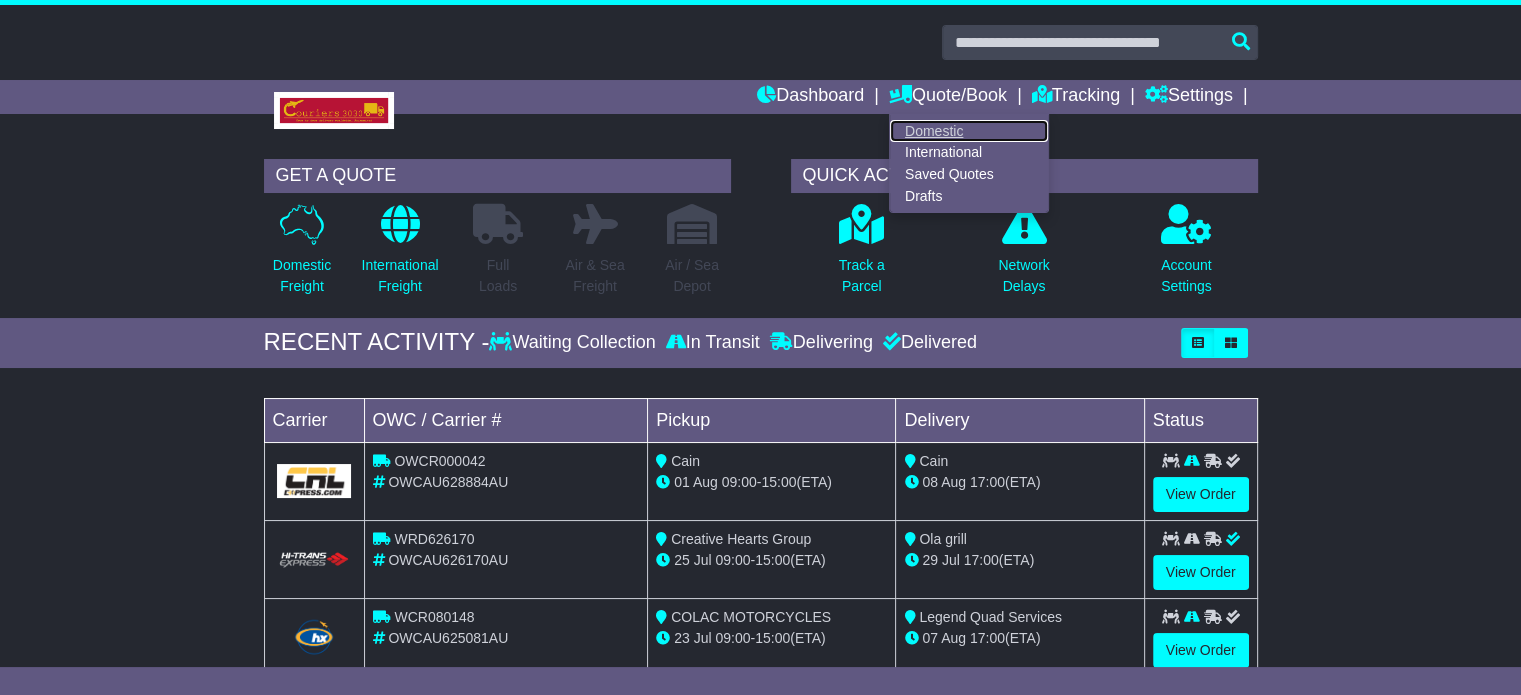 click on "Domestic" at bounding box center (969, 131) 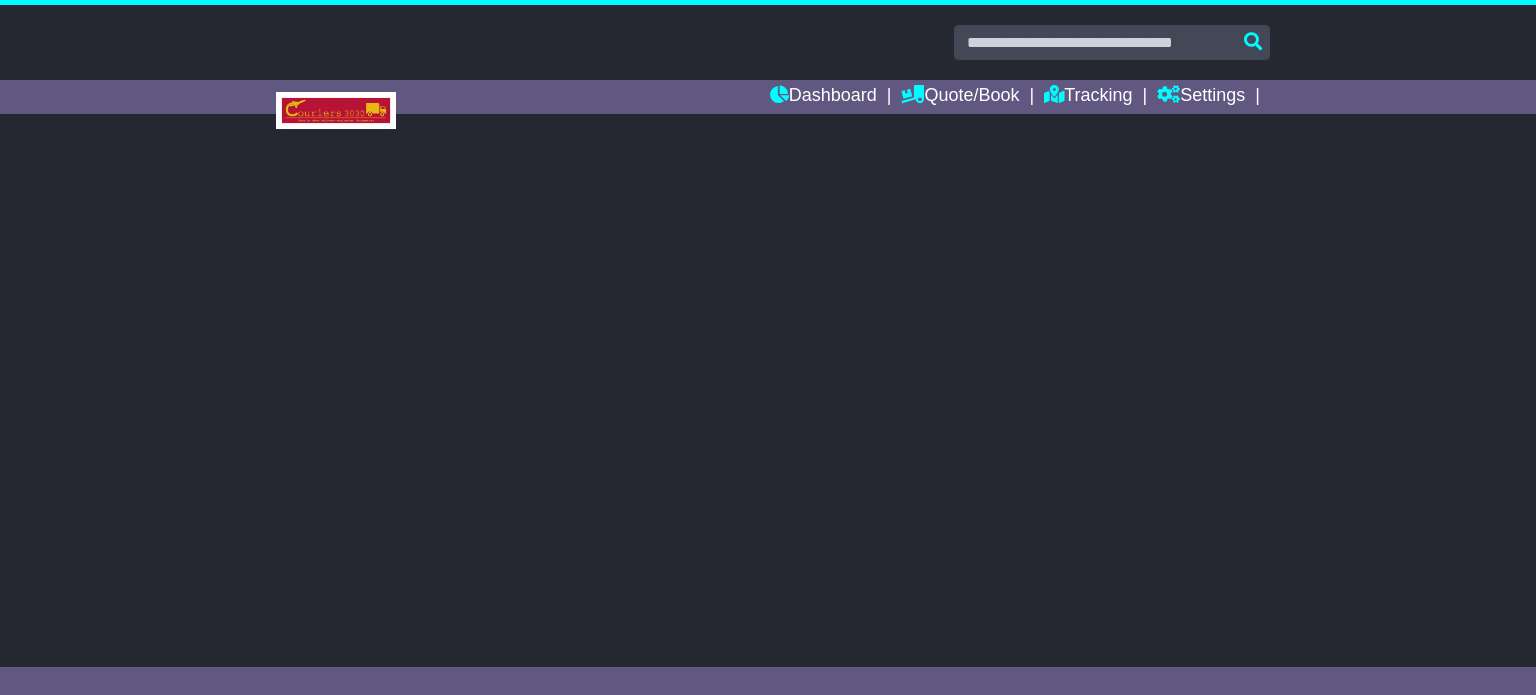 scroll, scrollTop: 0, scrollLeft: 0, axis: both 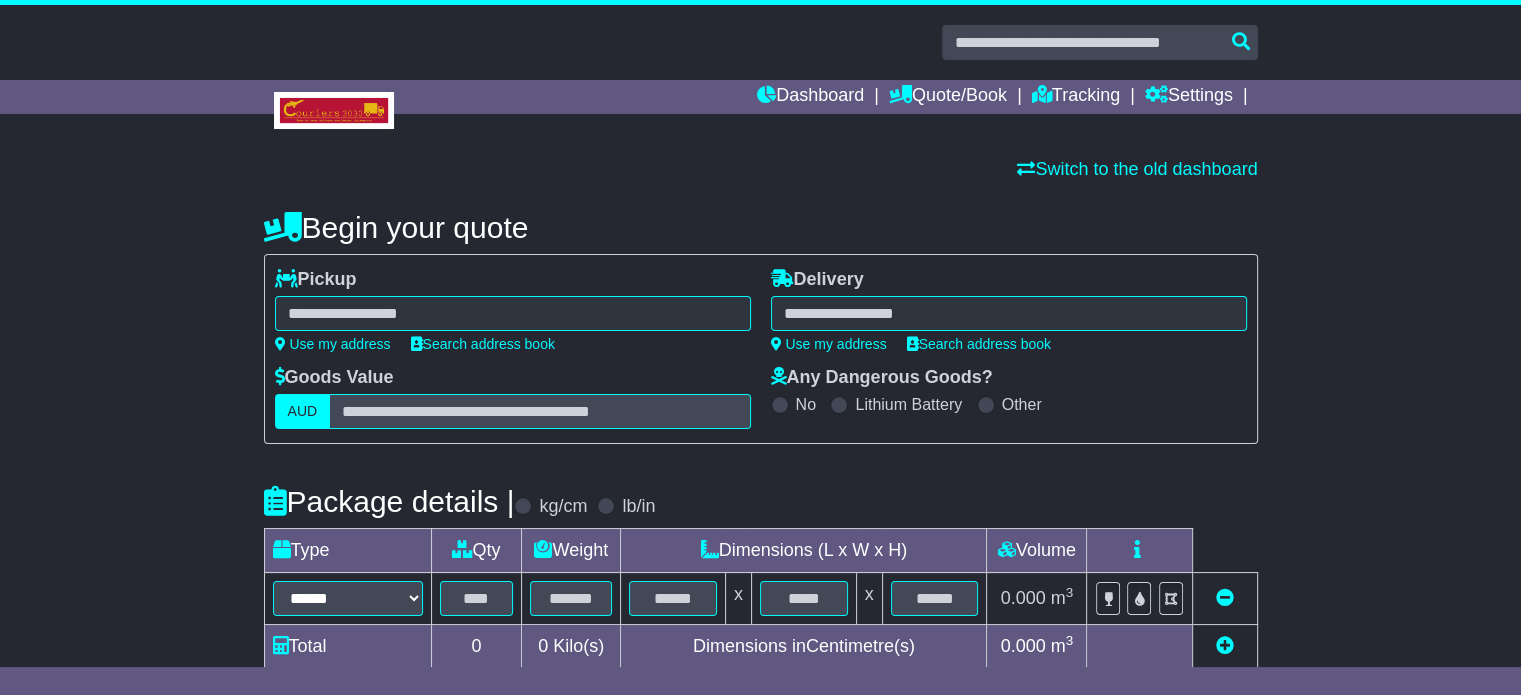 click at bounding box center (513, 313) 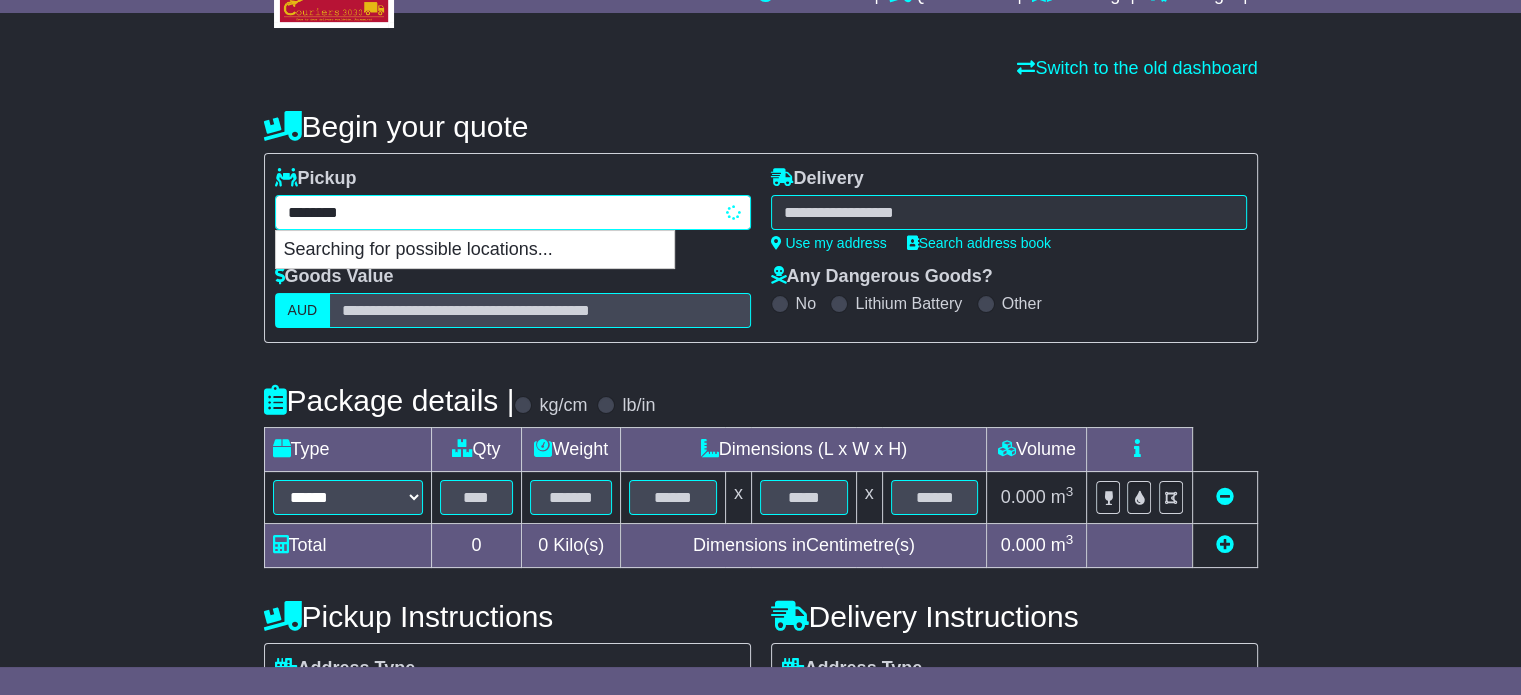 scroll, scrollTop: 200, scrollLeft: 0, axis: vertical 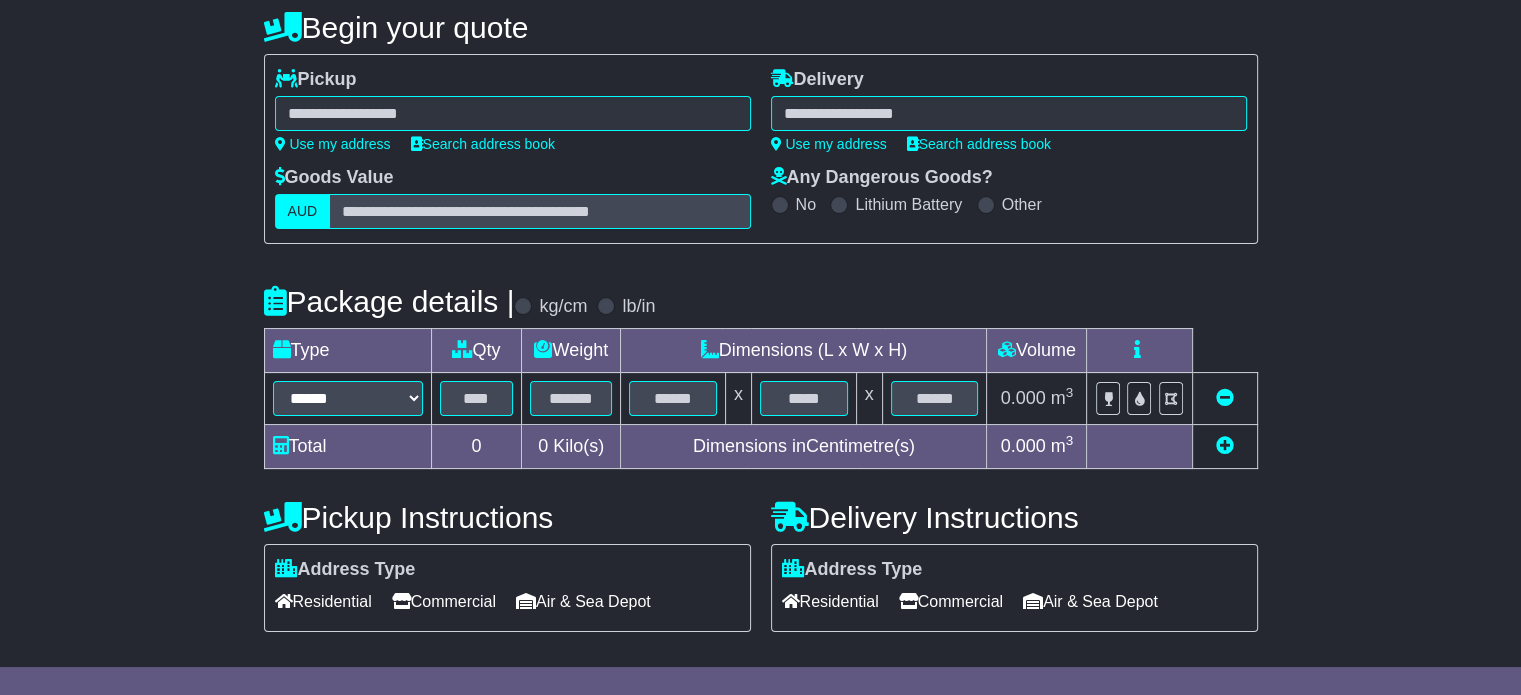 click on "******** GRIFFITH GRIFFITH 2603 GRIFFITH 2680 GRIFFITH EAST 2680 GRIFFITH UNIVERSITY 4222" at bounding box center (513, 113) 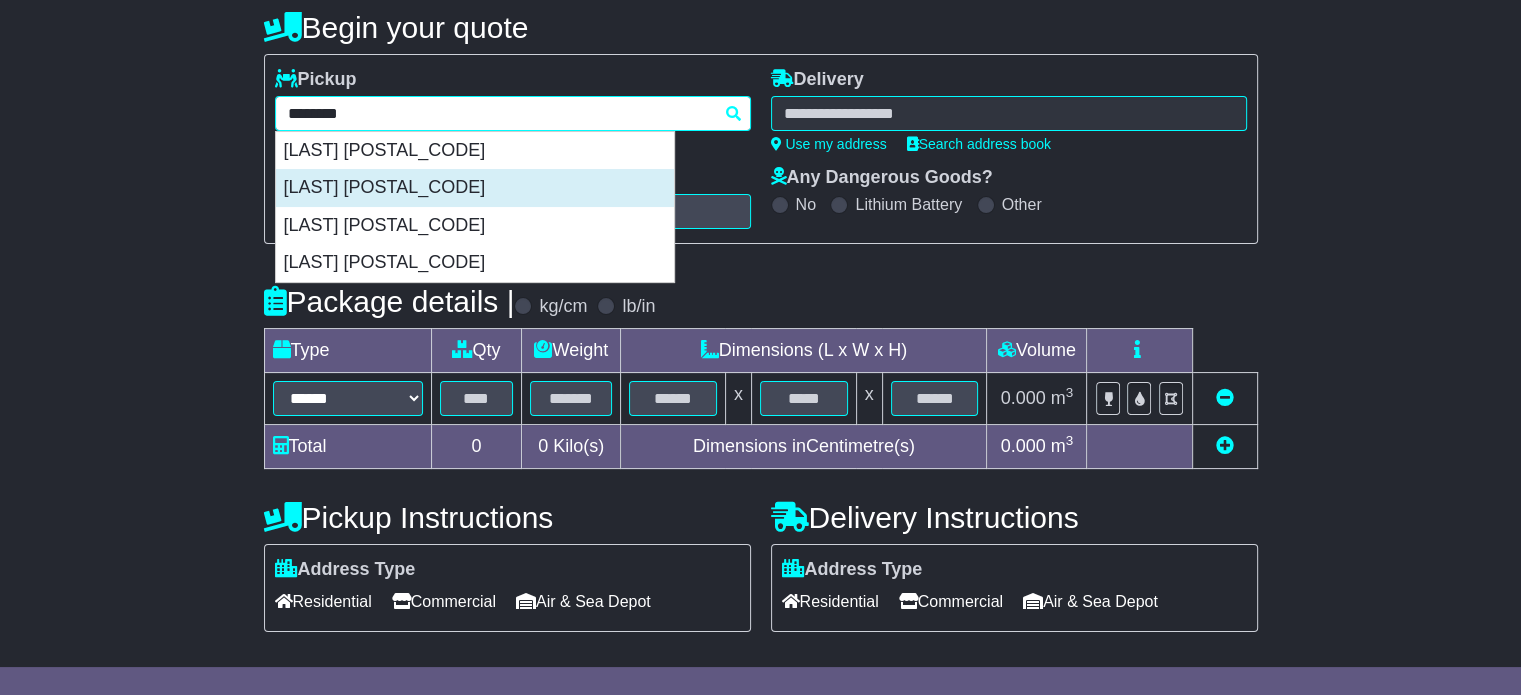 click on "GRIFFITH 2680" at bounding box center [475, 188] 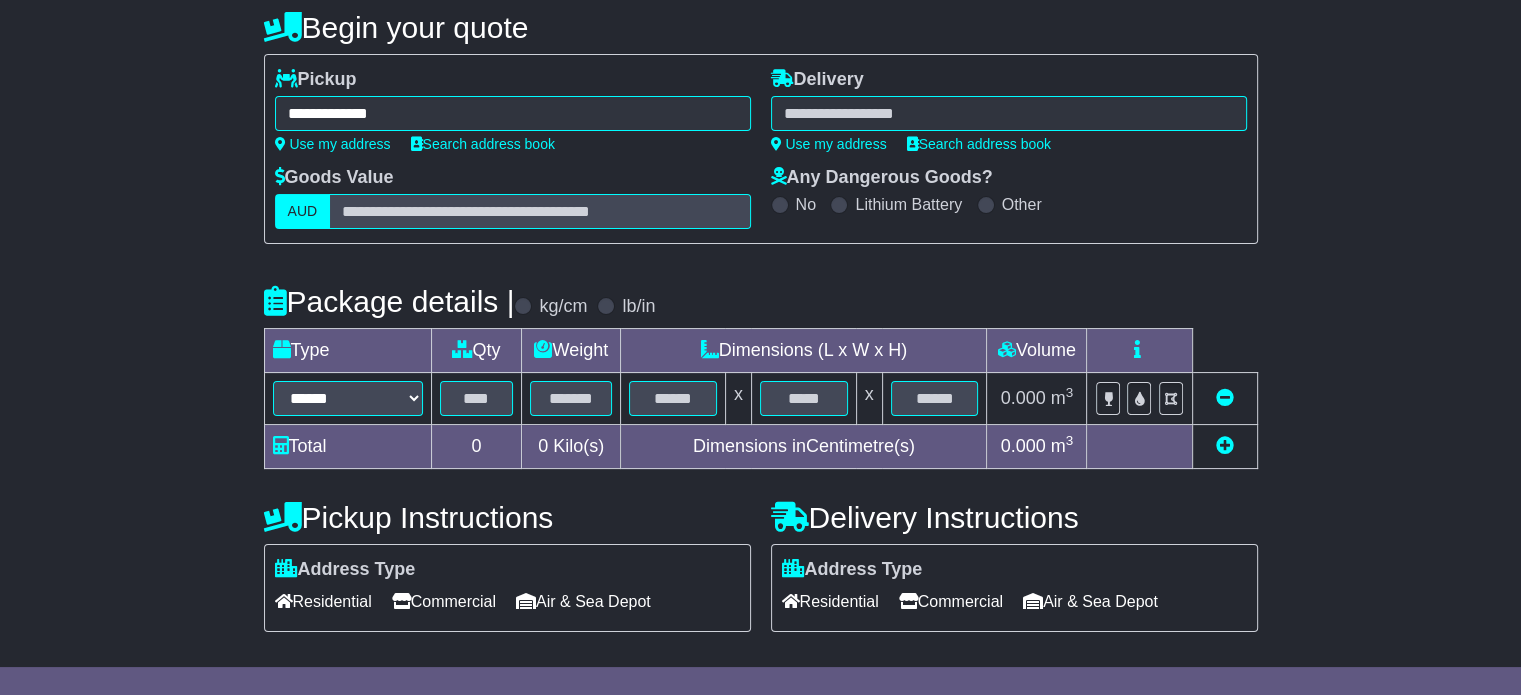 type on "**********" 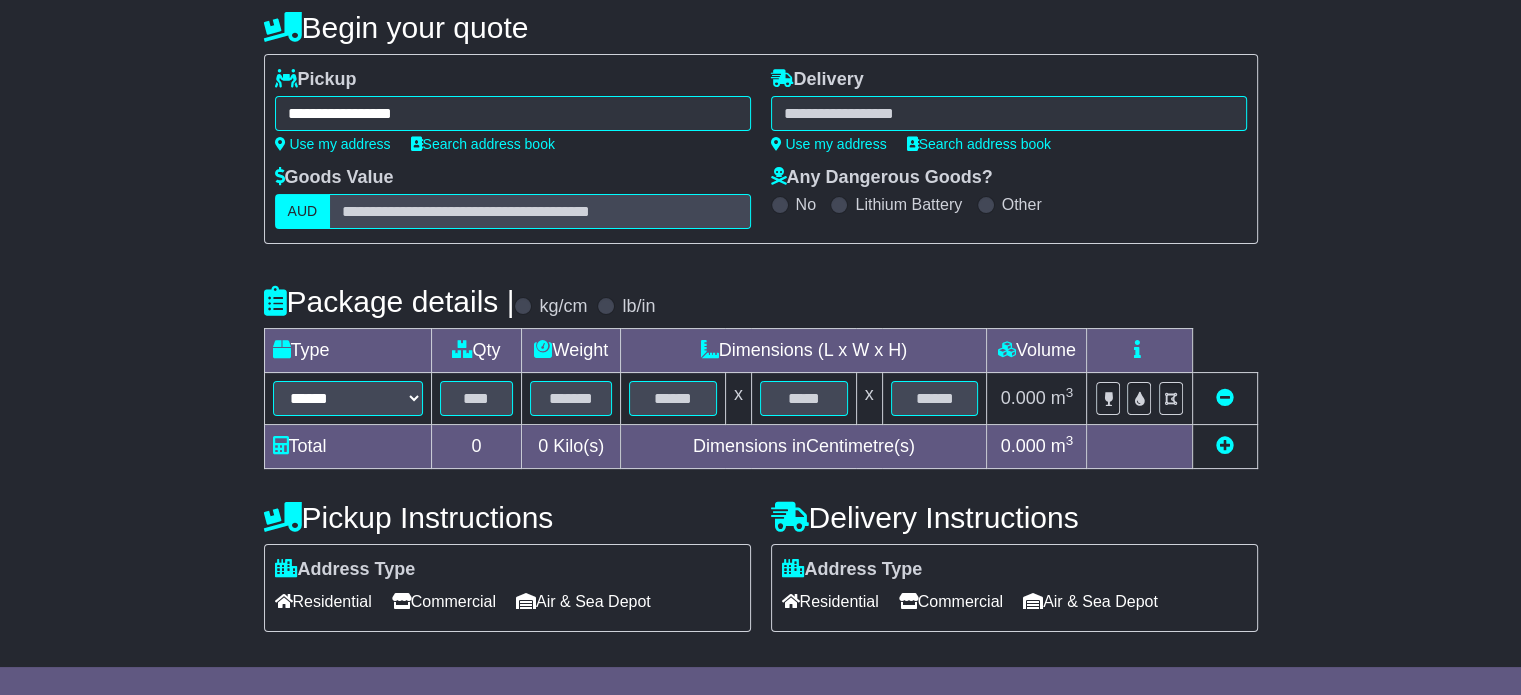 click at bounding box center (1009, 113) 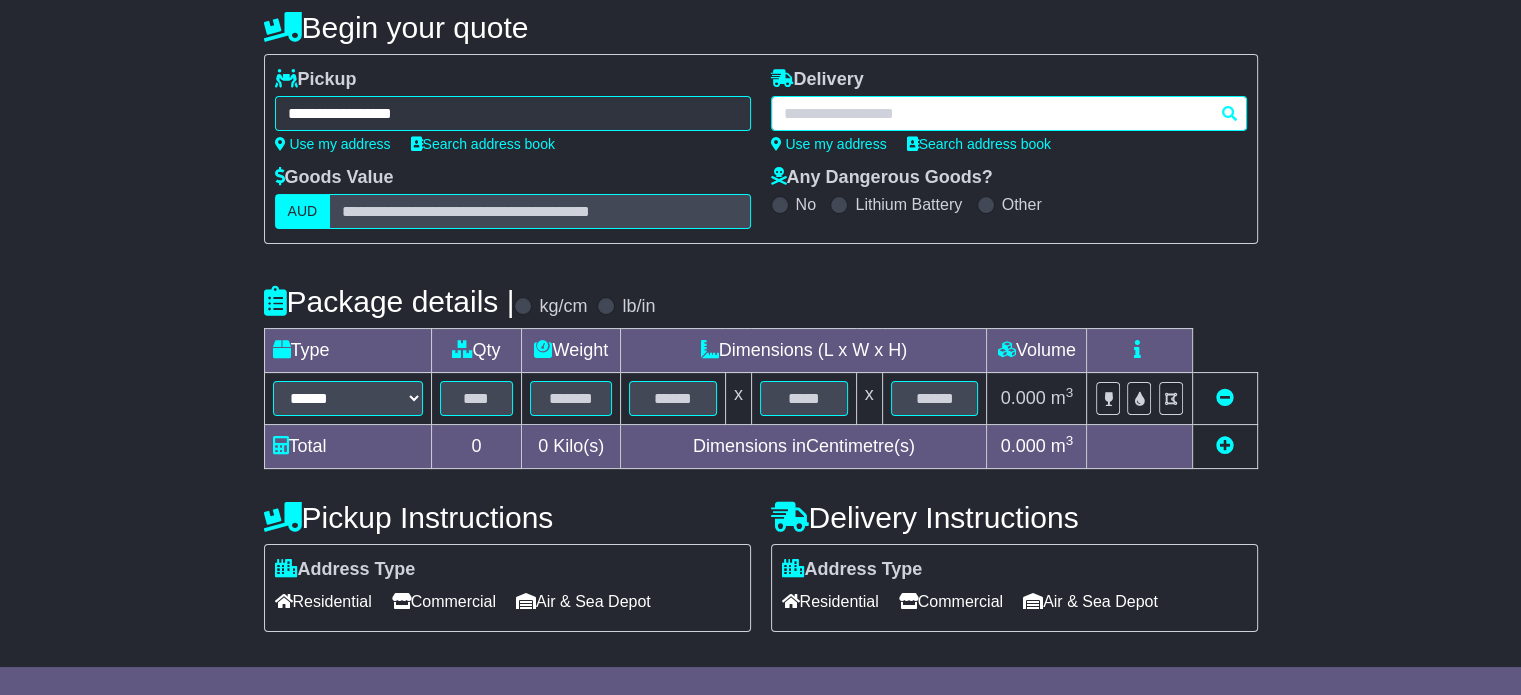 paste on "*********" 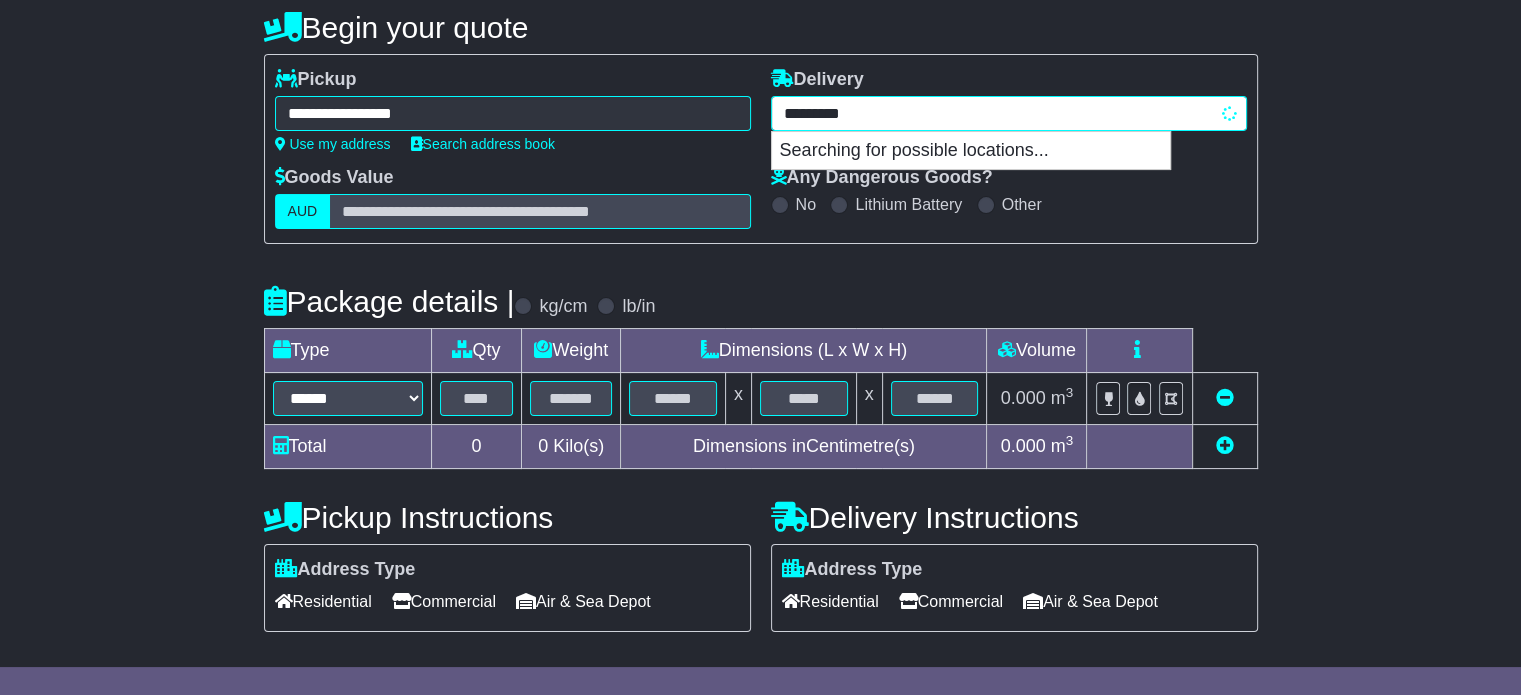type on "**********" 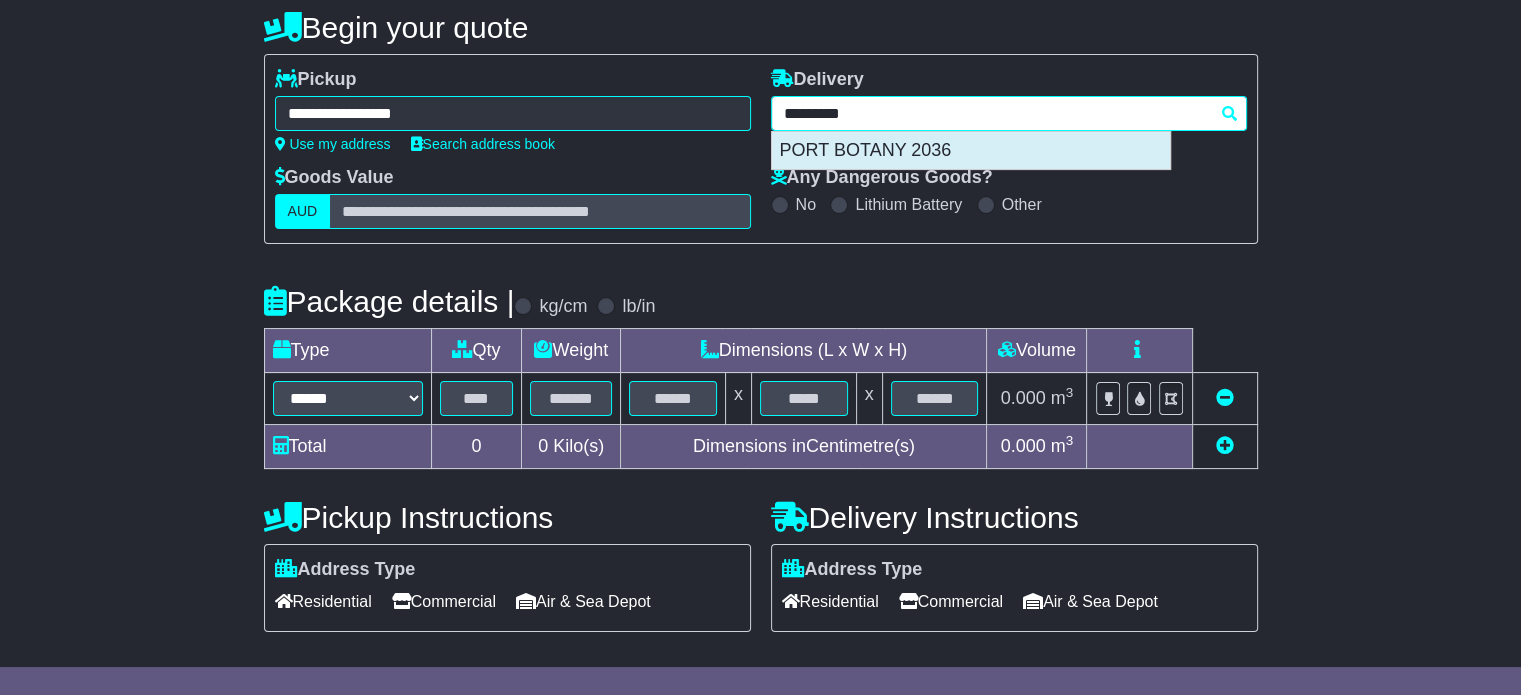 click on "PORT BOTANY 2036" at bounding box center (971, 151) 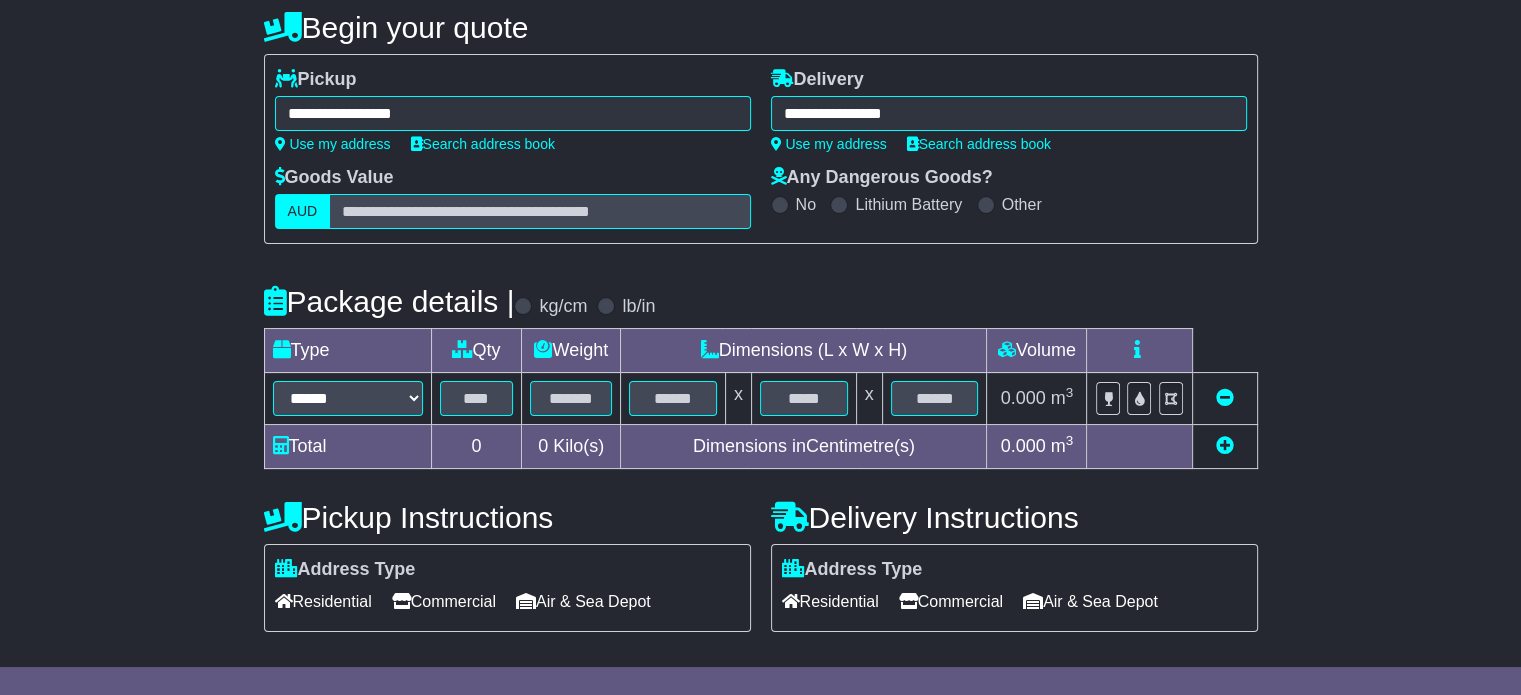 type on "**********" 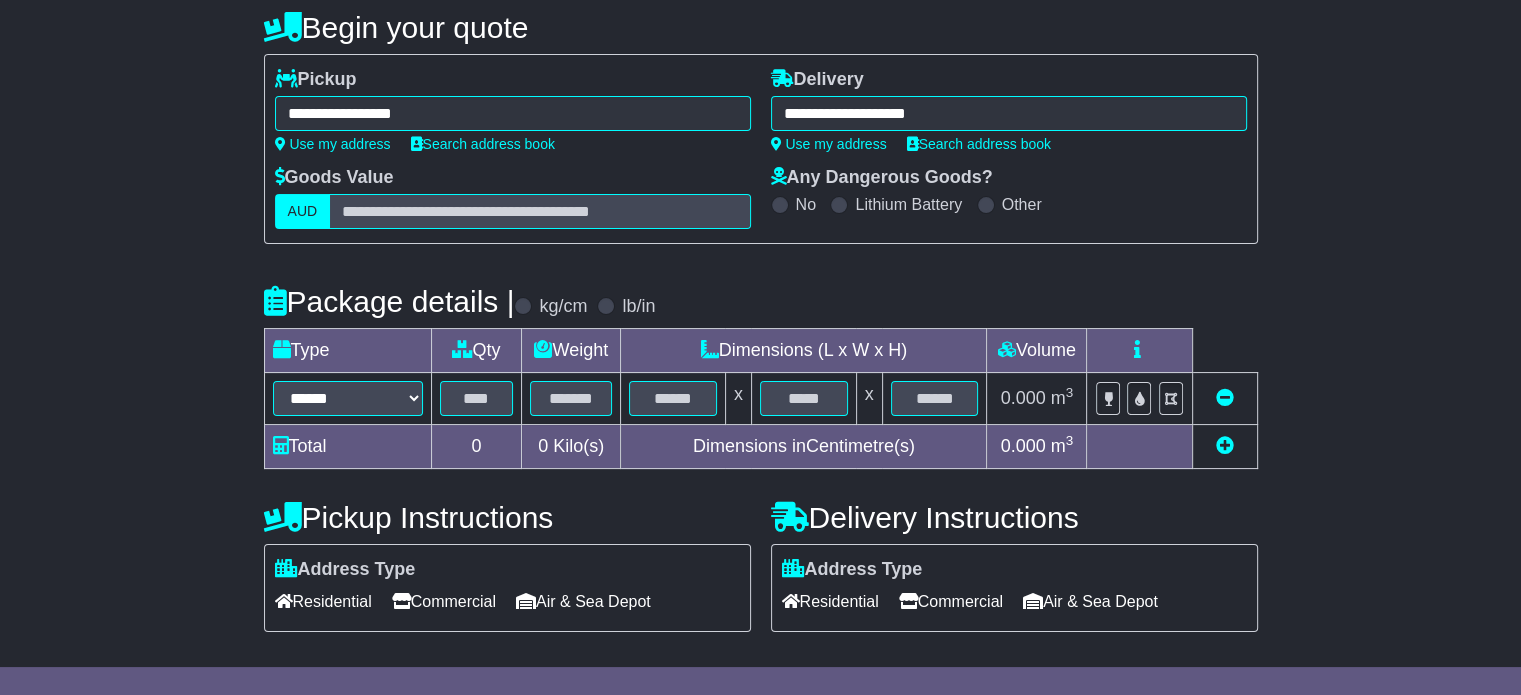 scroll, scrollTop: 360, scrollLeft: 0, axis: vertical 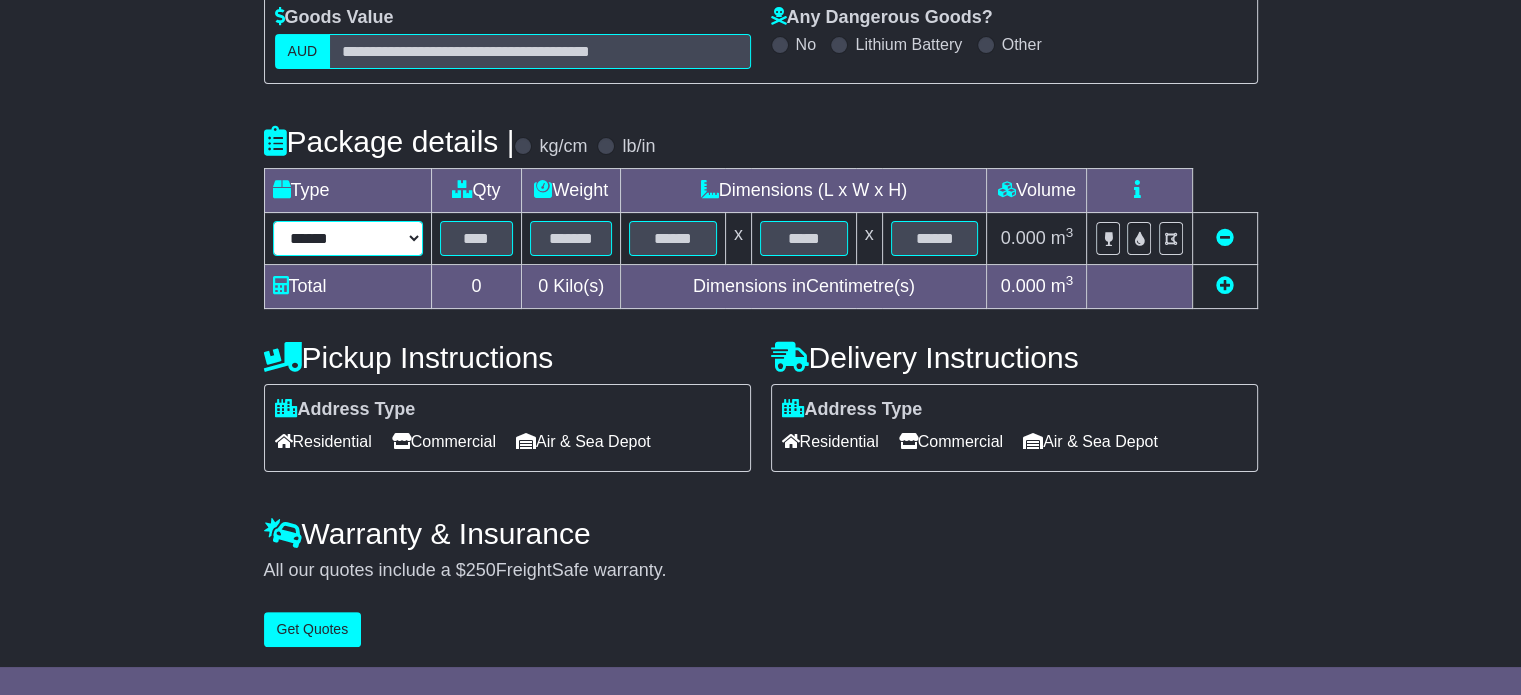click on "****** ****** *** ******** ***** **** **** ****** *** *******" at bounding box center [348, 238] 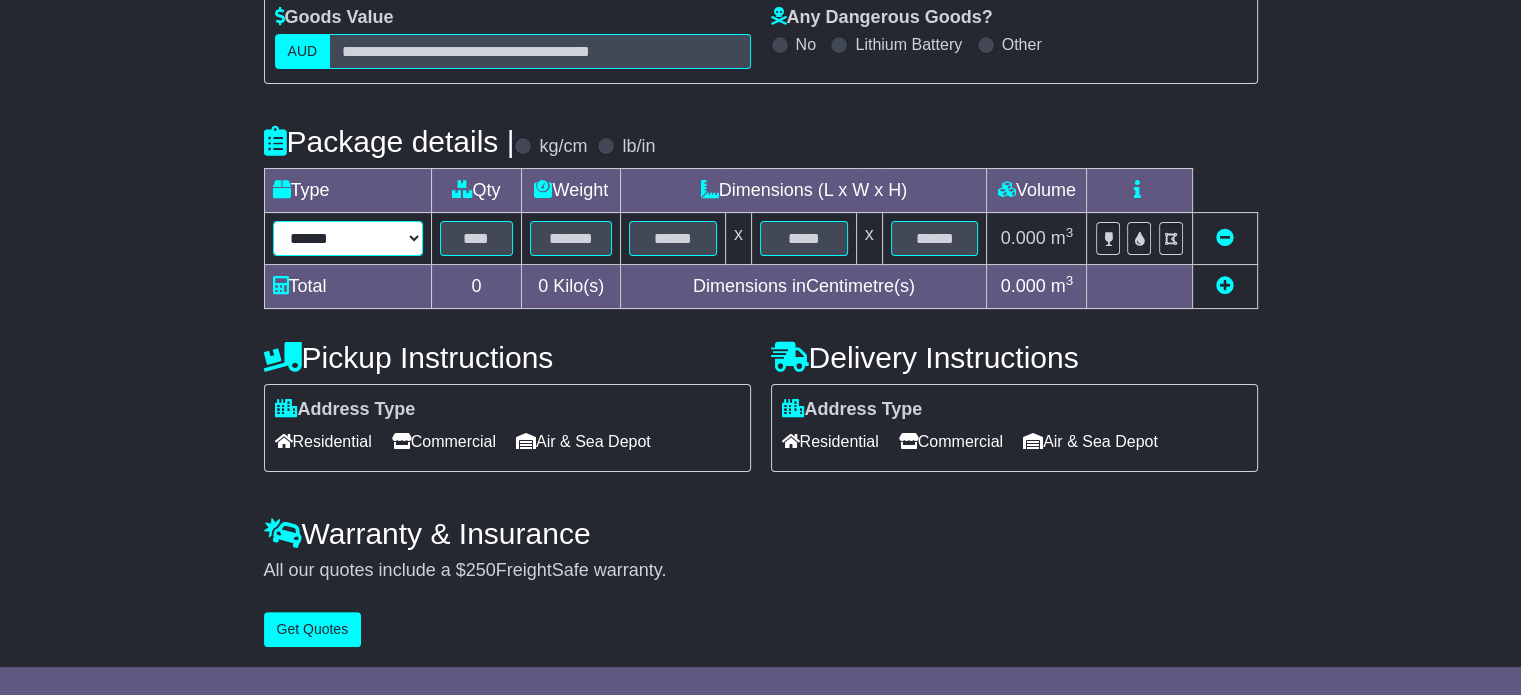 select on "*****" 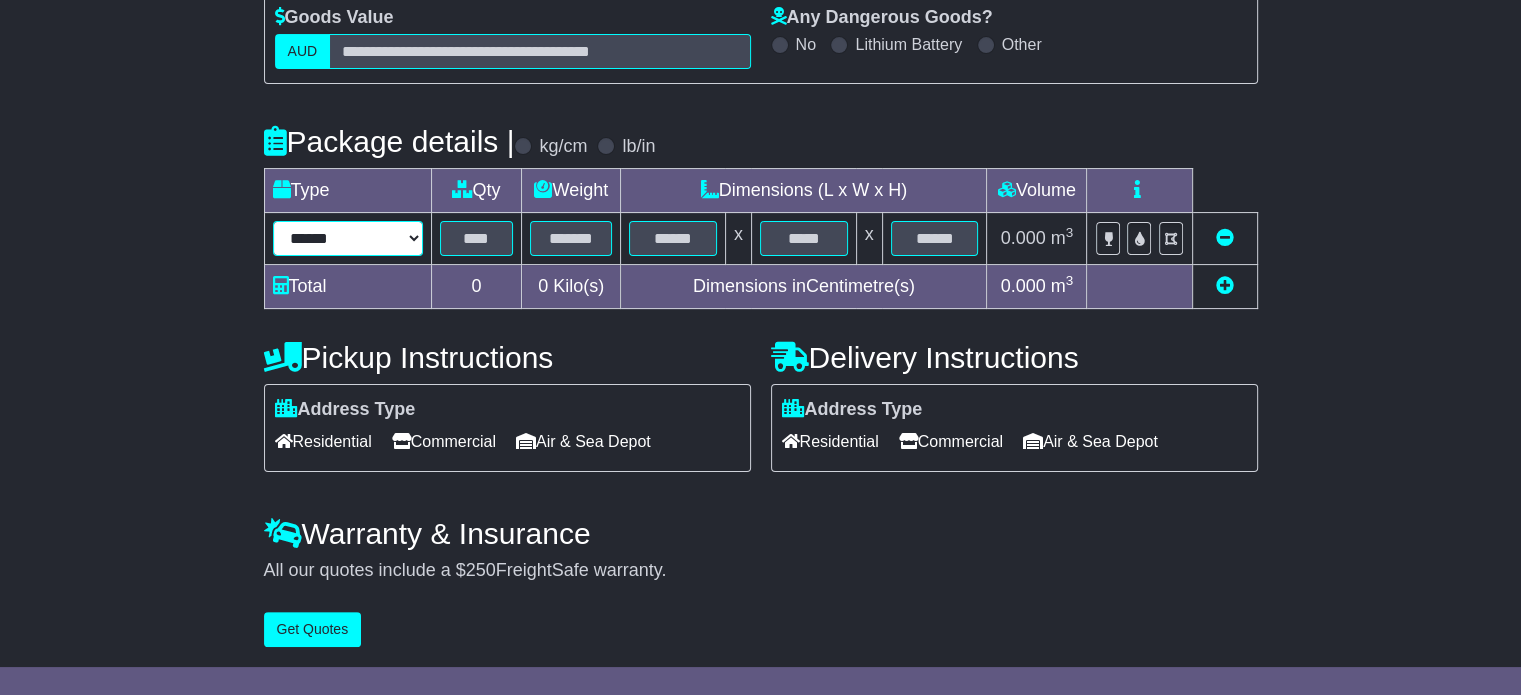 click on "****** ****** *** ******** ***** **** **** ****** *** *******" at bounding box center (348, 238) 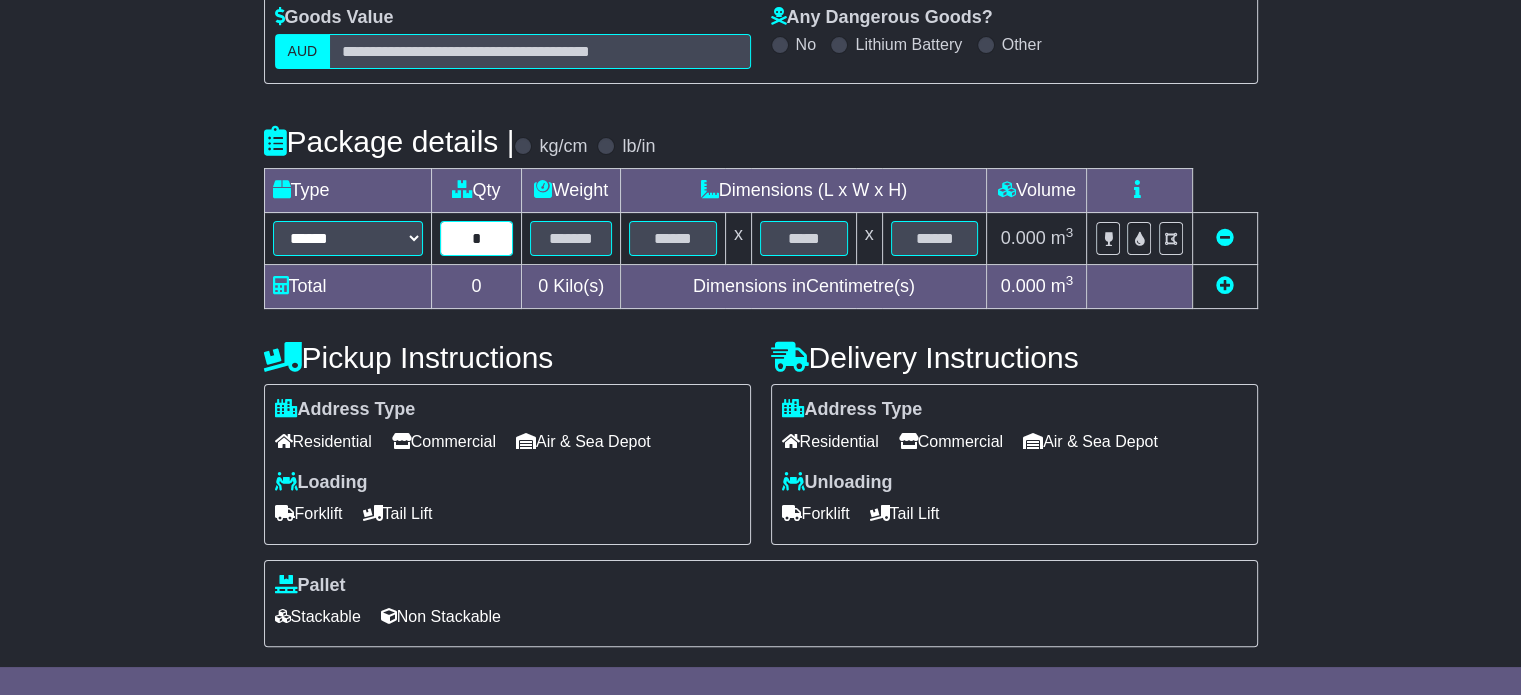type on "*" 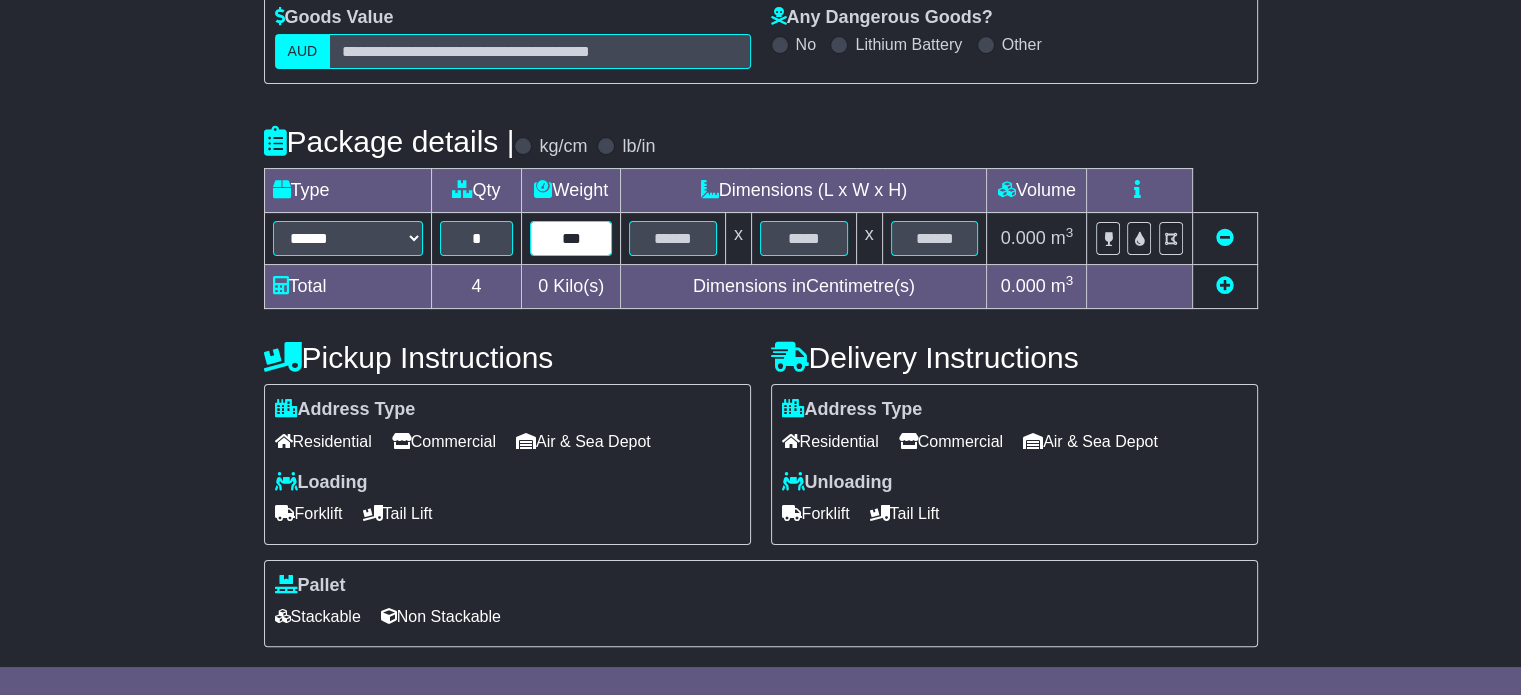type on "***" 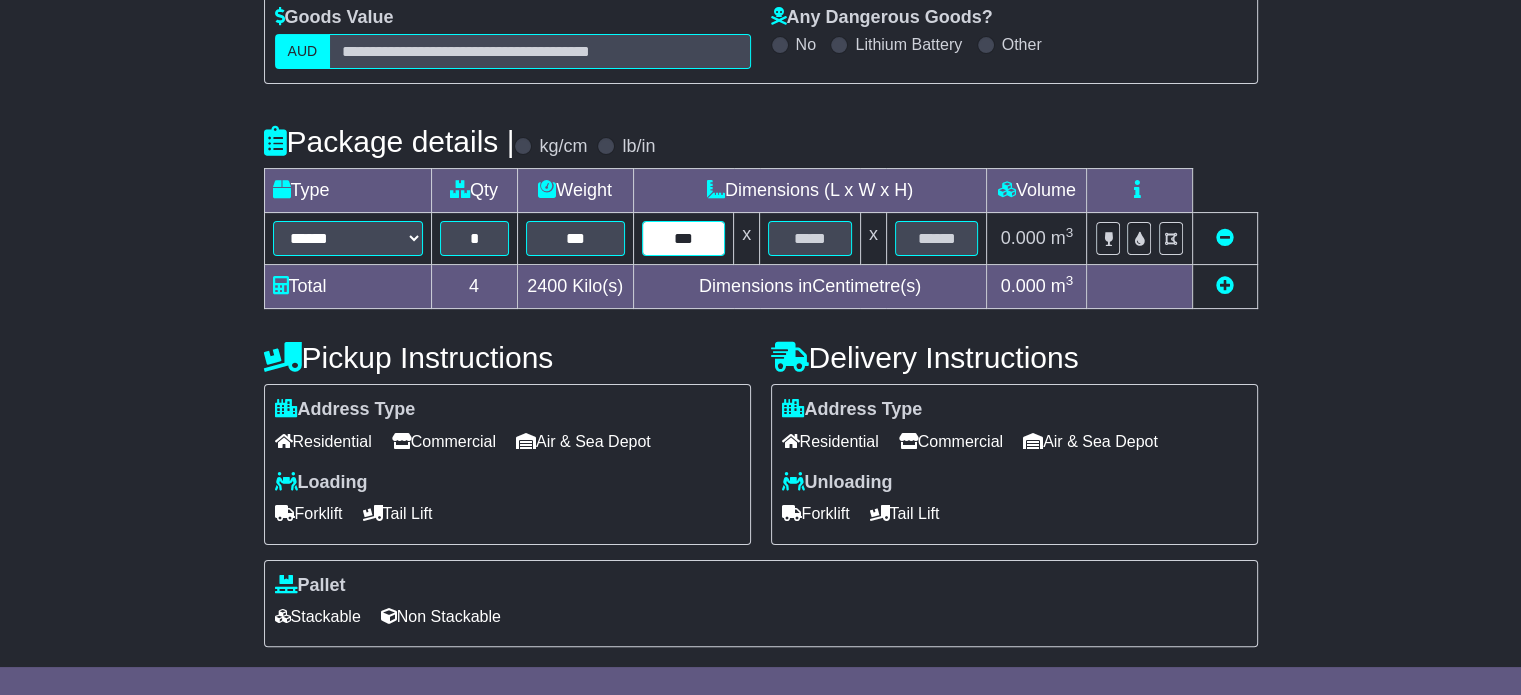 type on "***" 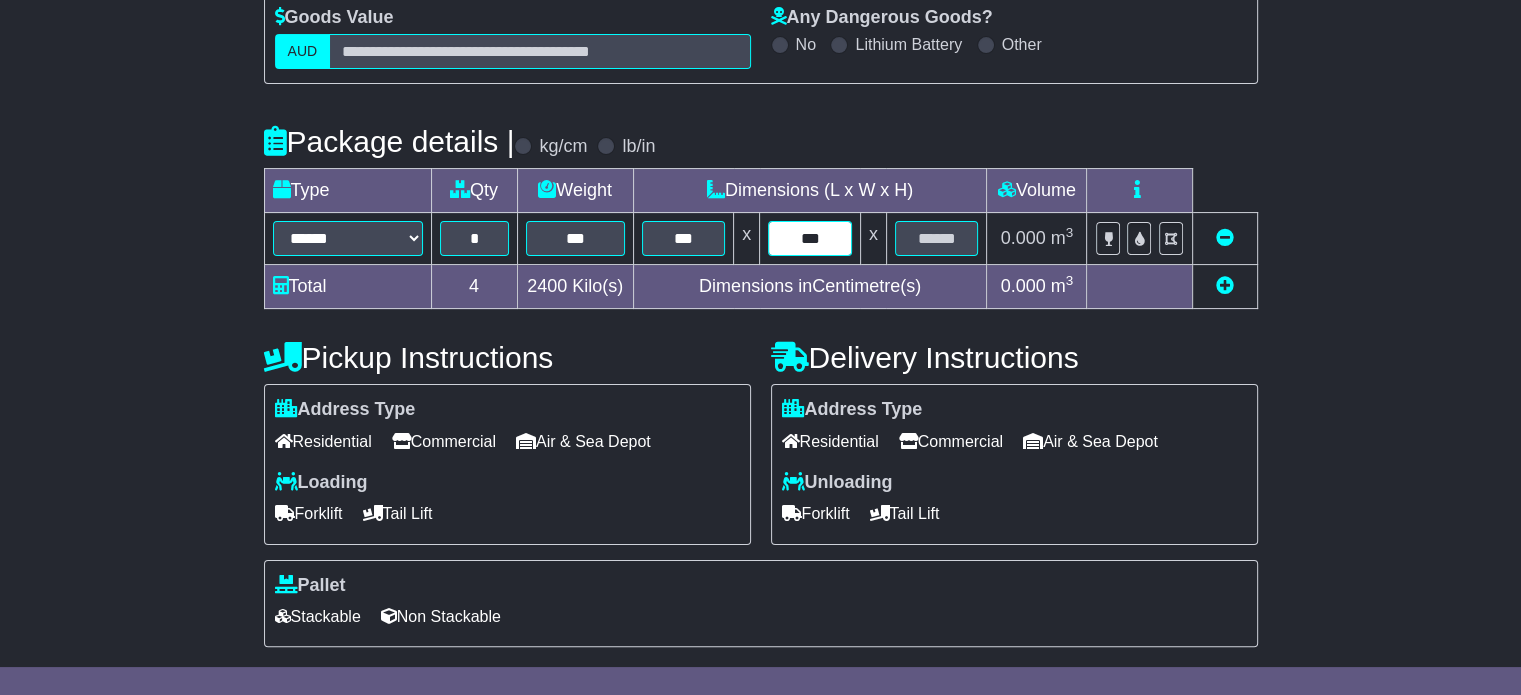 type on "***" 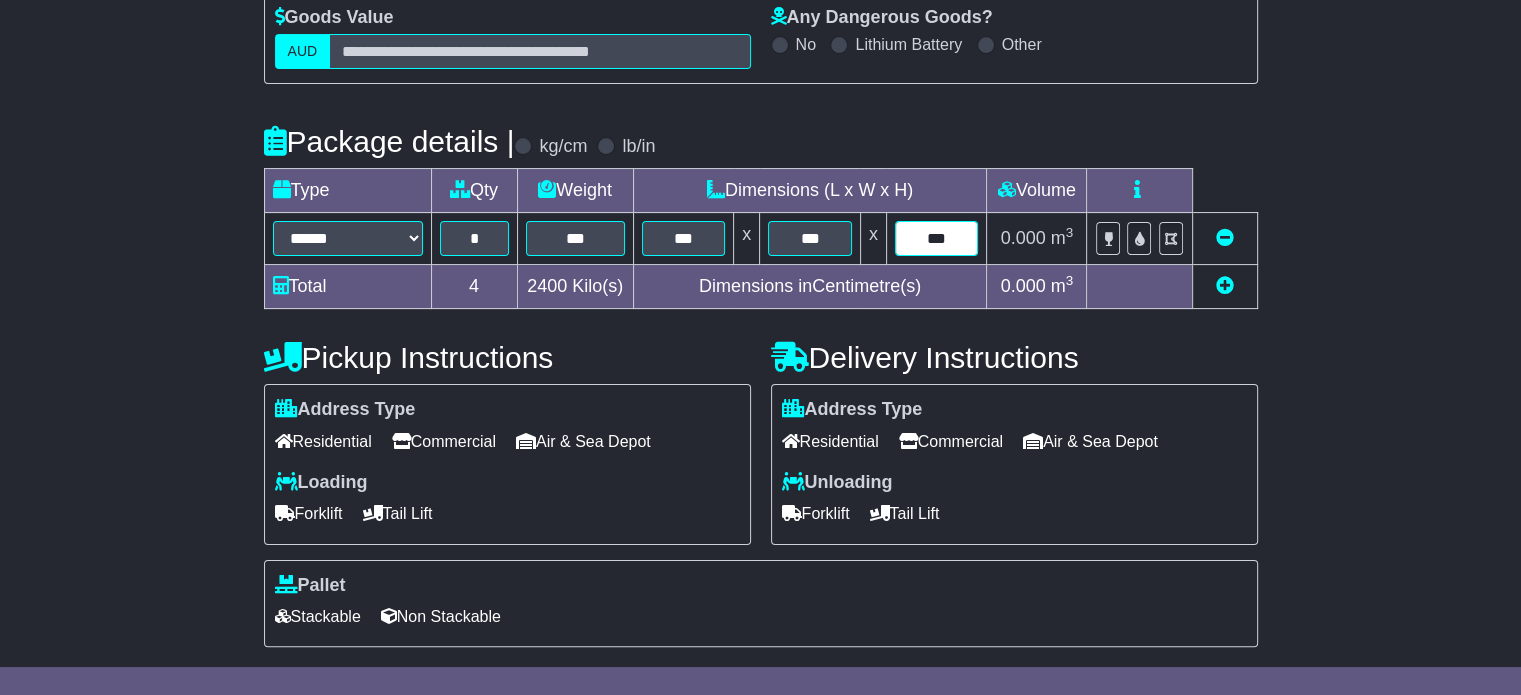 type on "***" 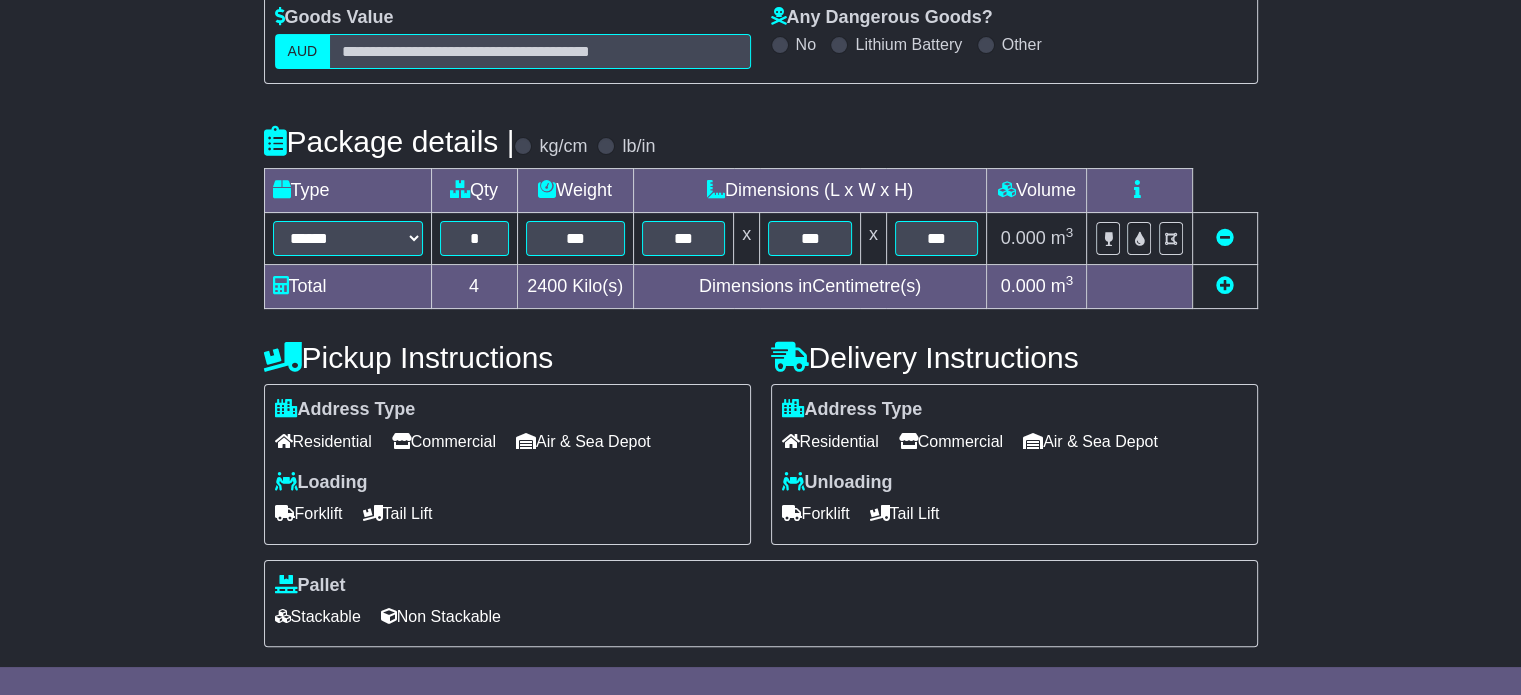 scroll, scrollTop: 535, scrollLeft: 0, axis: vertical 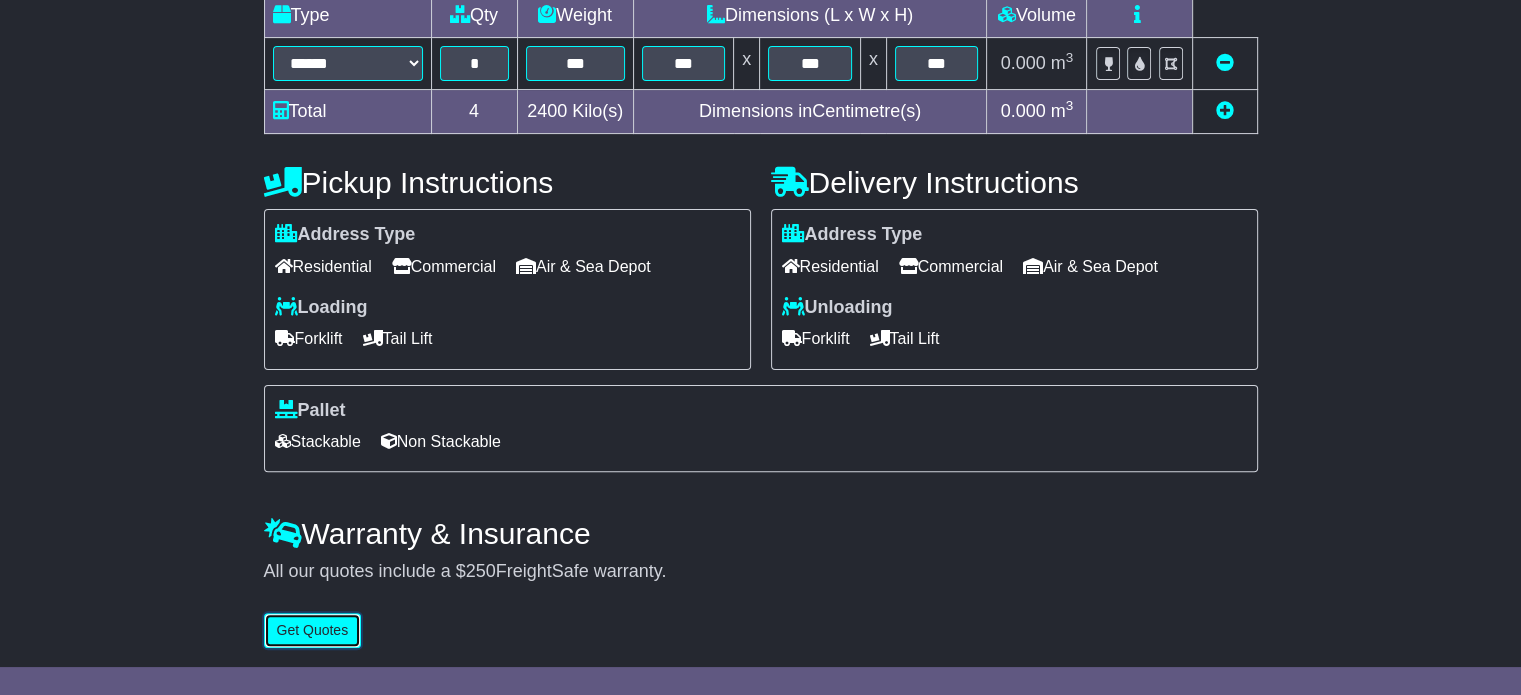 type 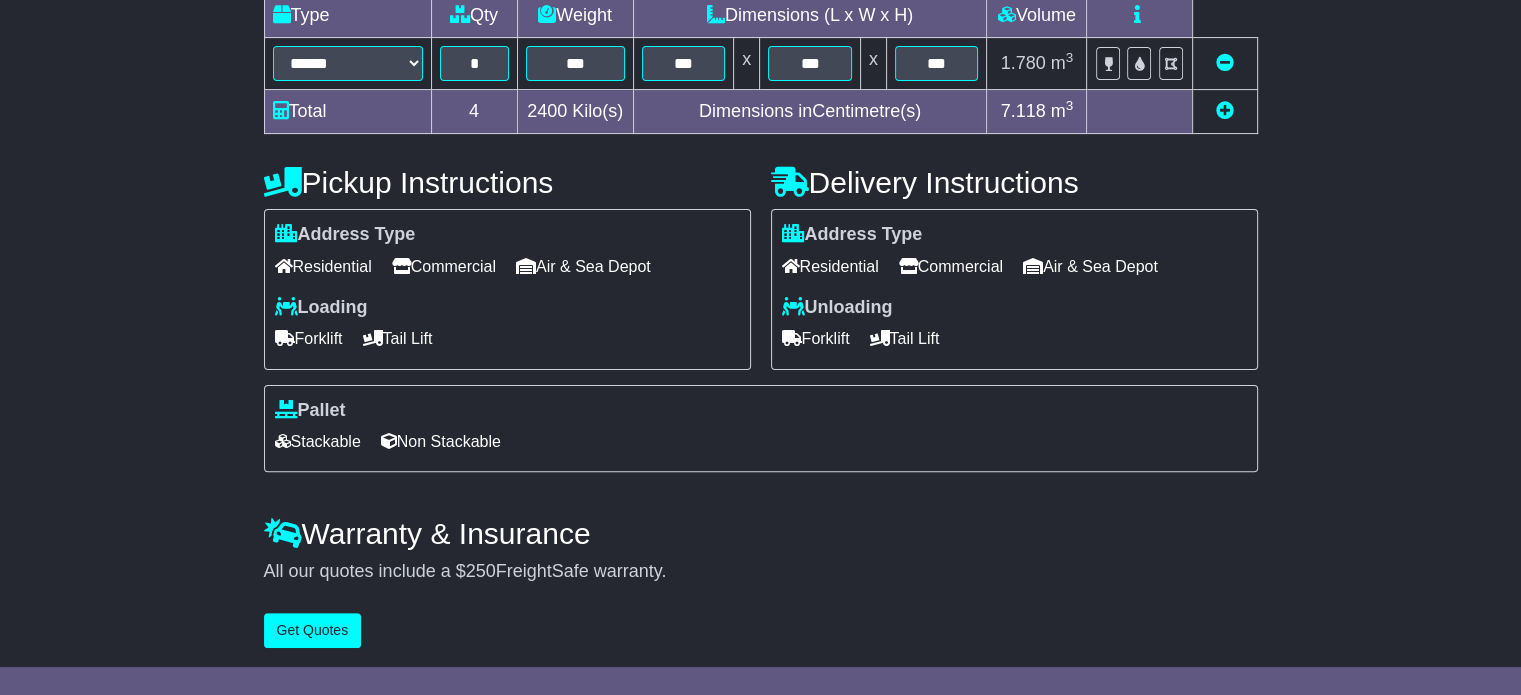 click on "Commercial" at bounding box center (444, 266) 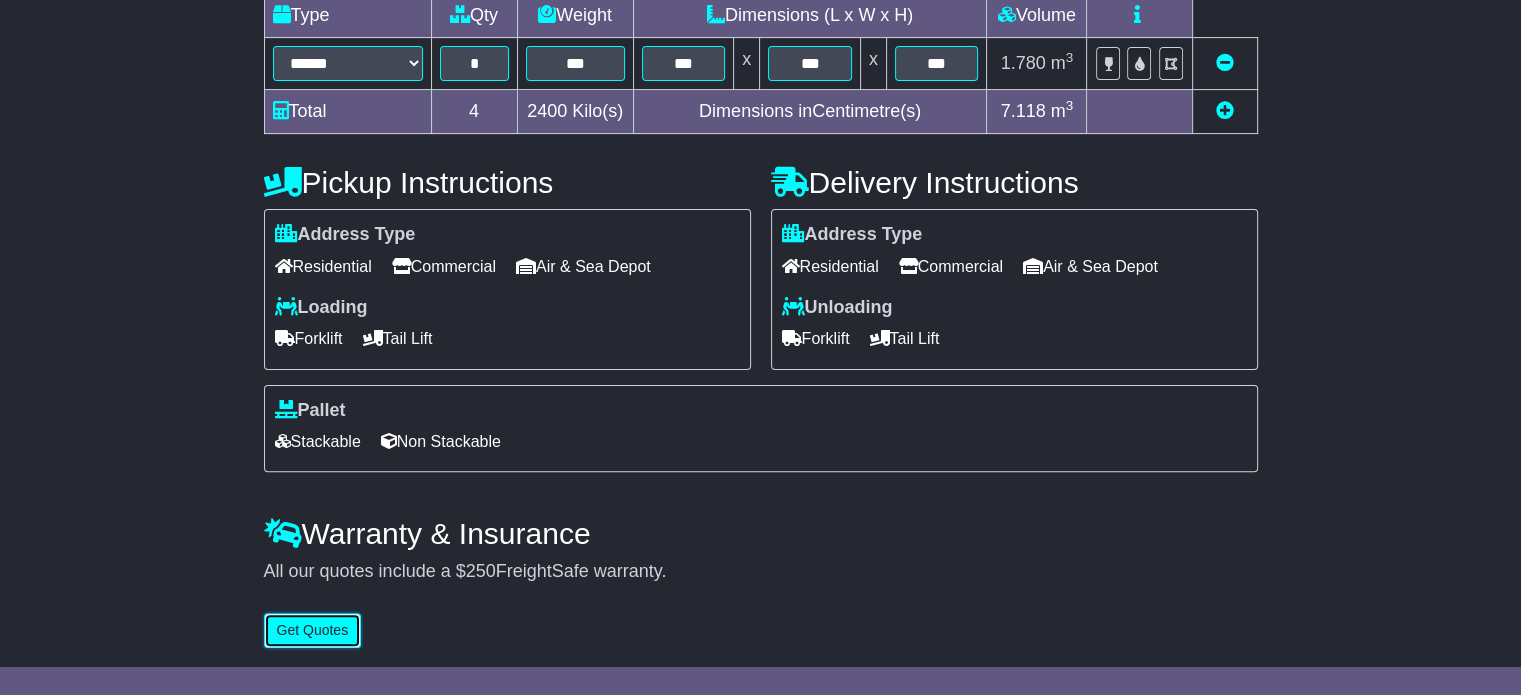 click on "Get Quotes" at bounding box center [313, 630] 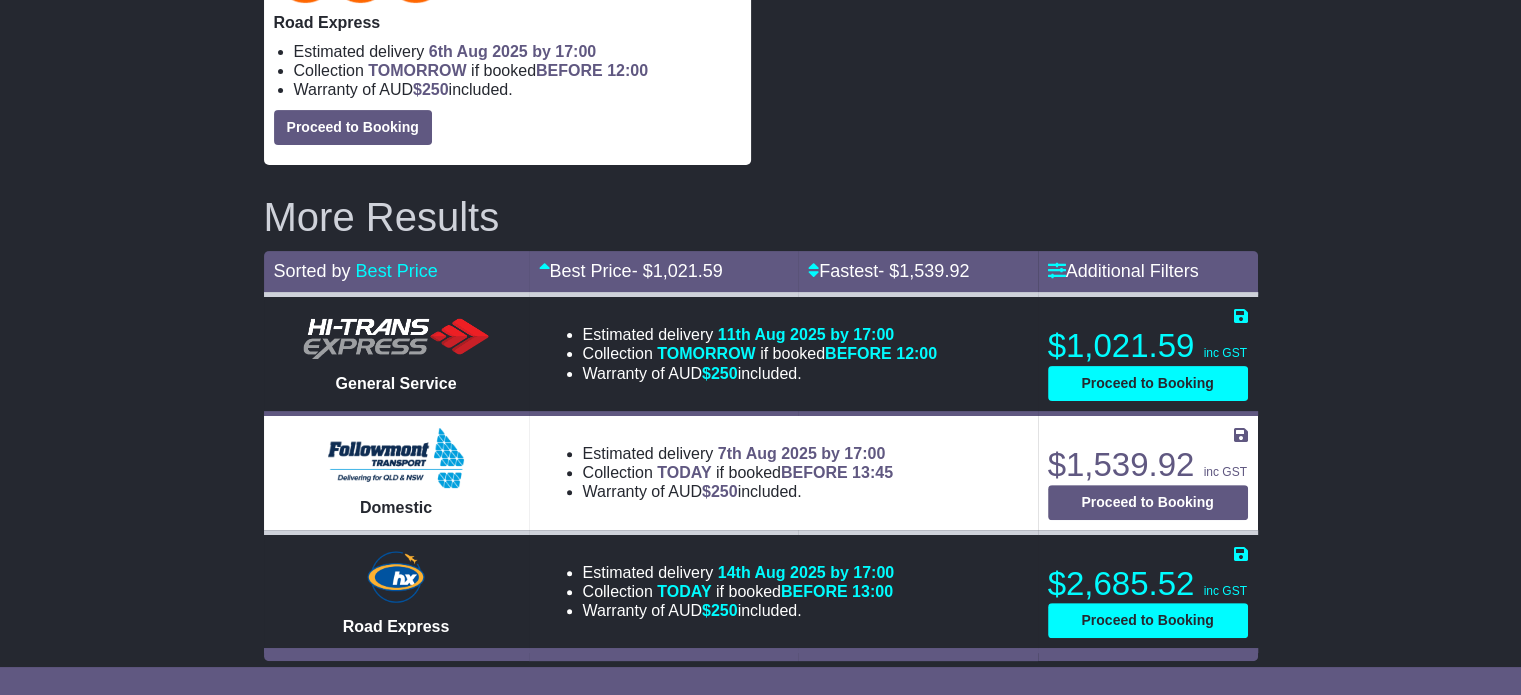 scroll, scrollTop: 0, scrollLeft: 0, axis: both 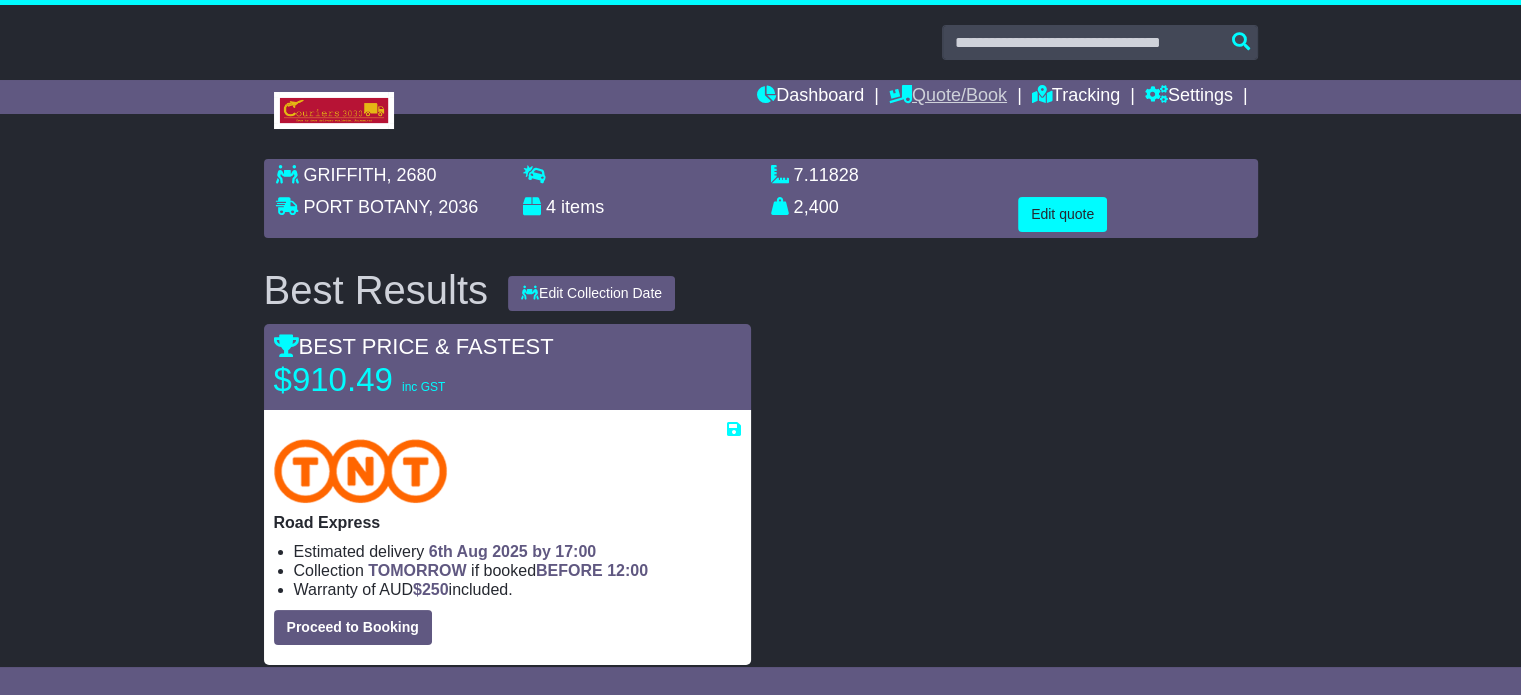 click on "Quote/Book" at bounding box center [948, 97] 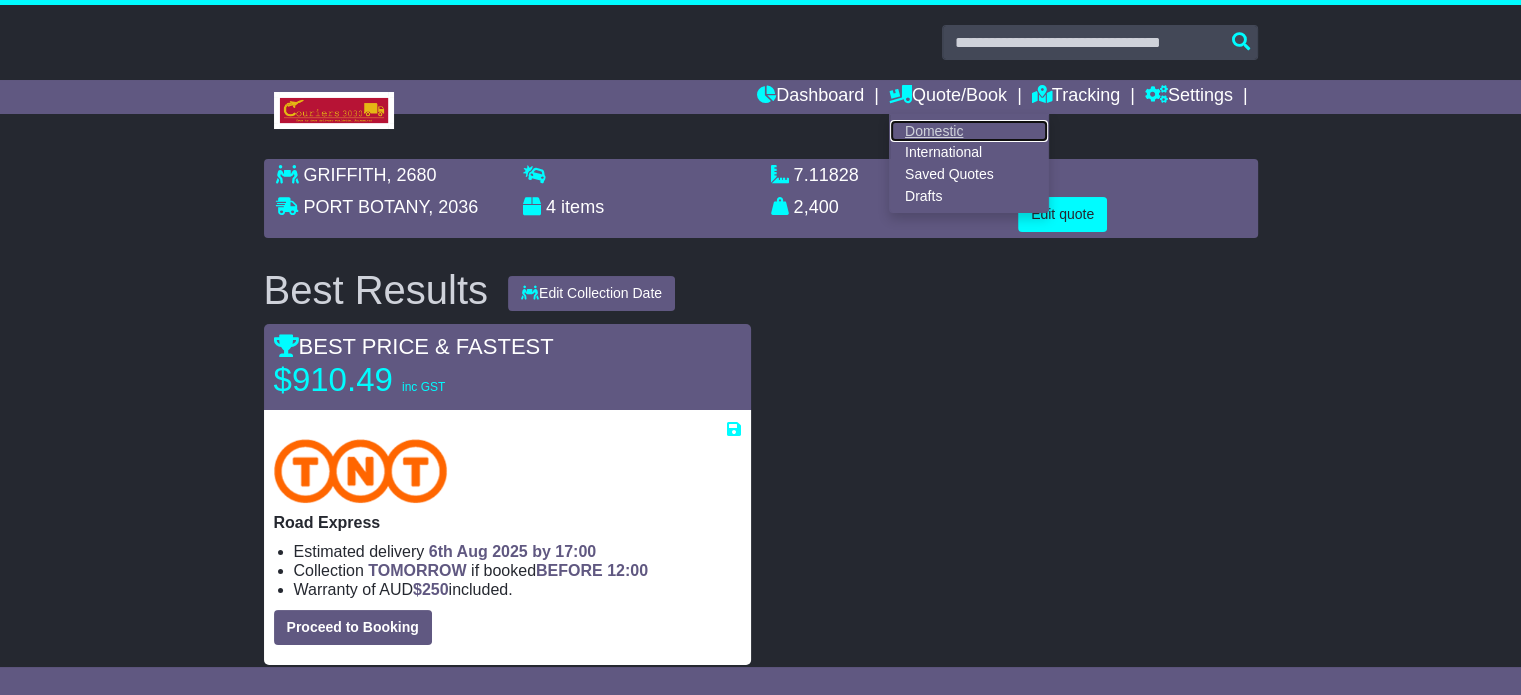 click on "Domestic" at bounding box center (969, 131) 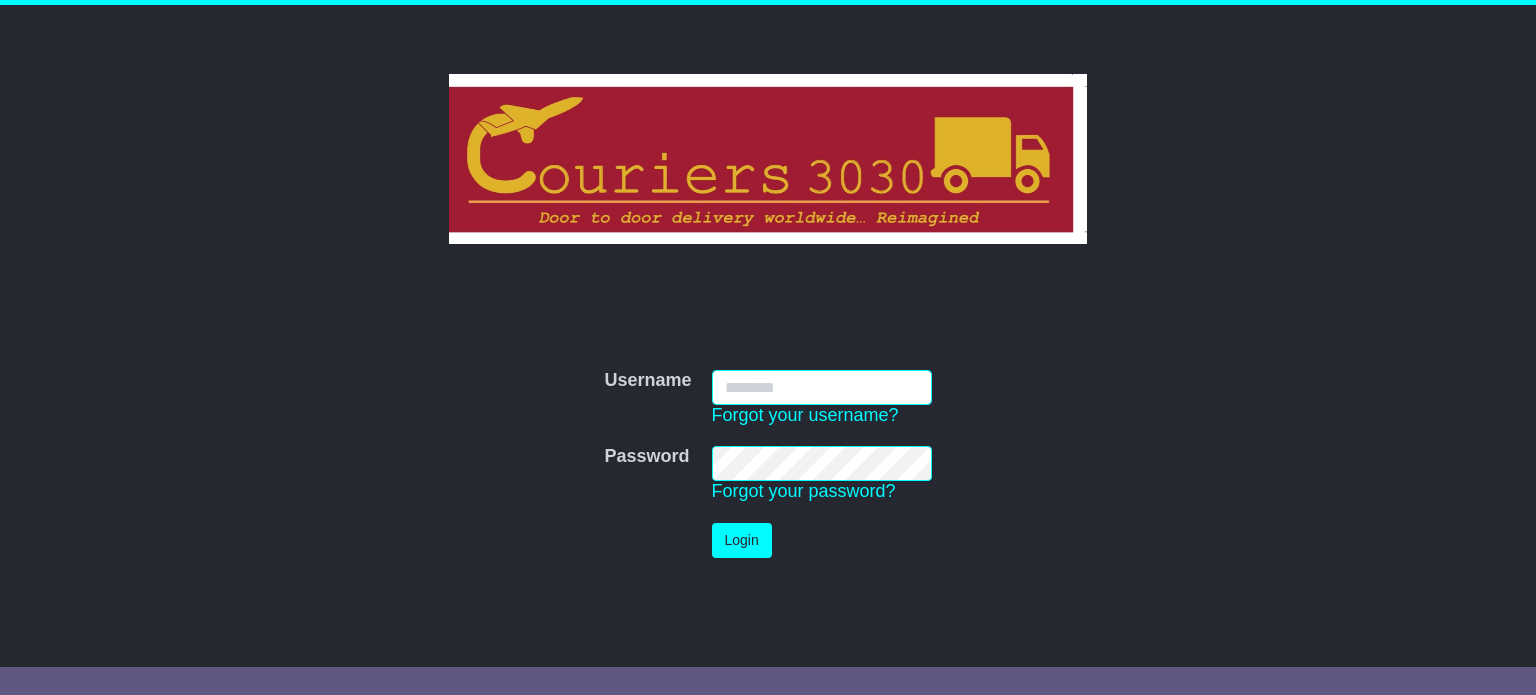 scroll, scrollTop: 0, scrollLeft: 0, axis: both 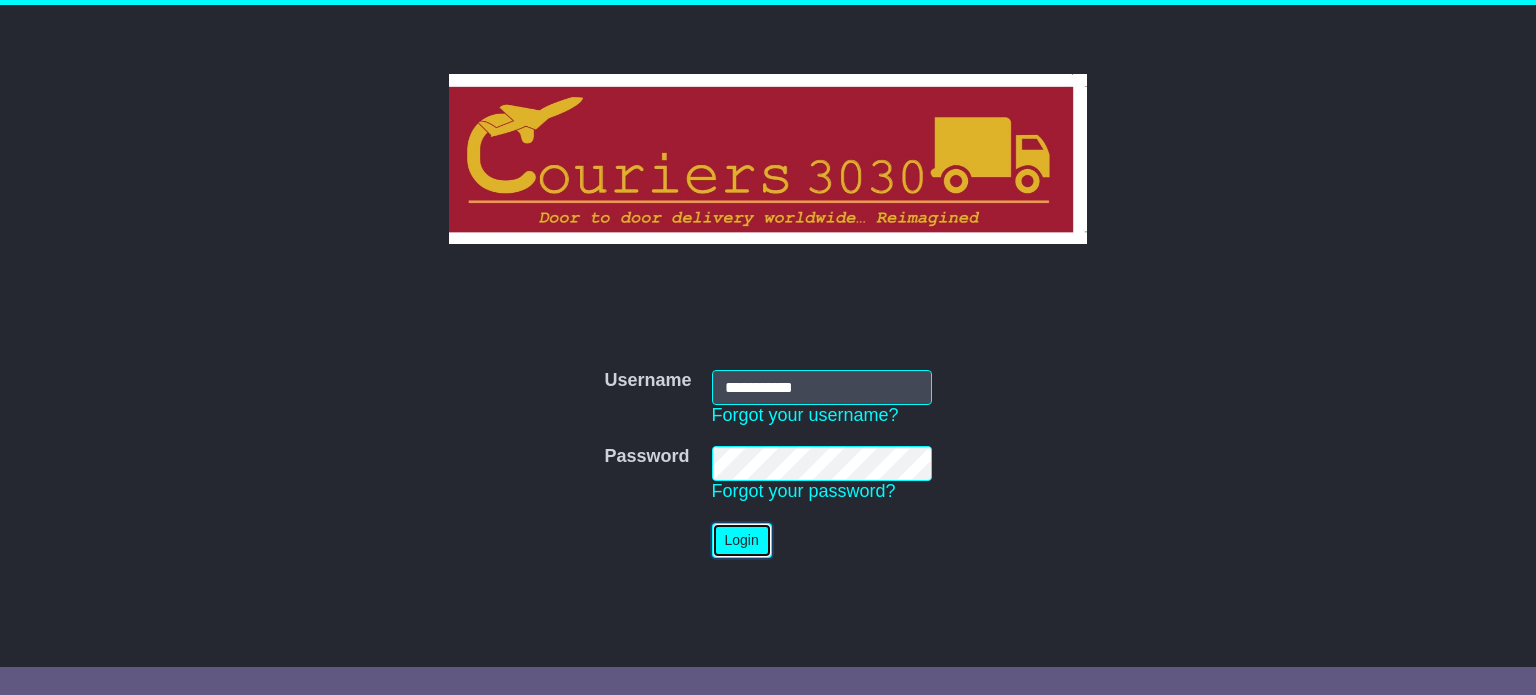 click on "Login" at bounding box center (742, 540) 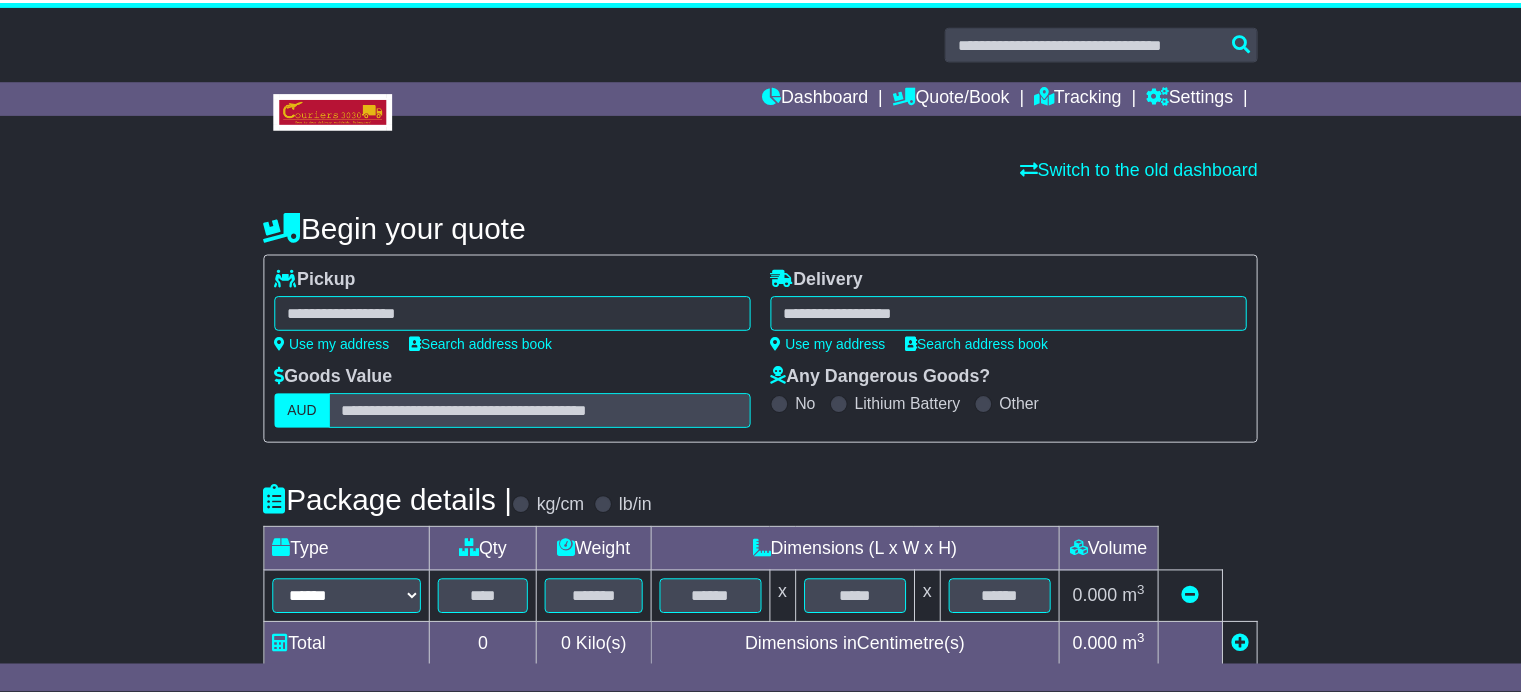 scroll, scrollTop: 0, scrollLeft: 0, axis: both 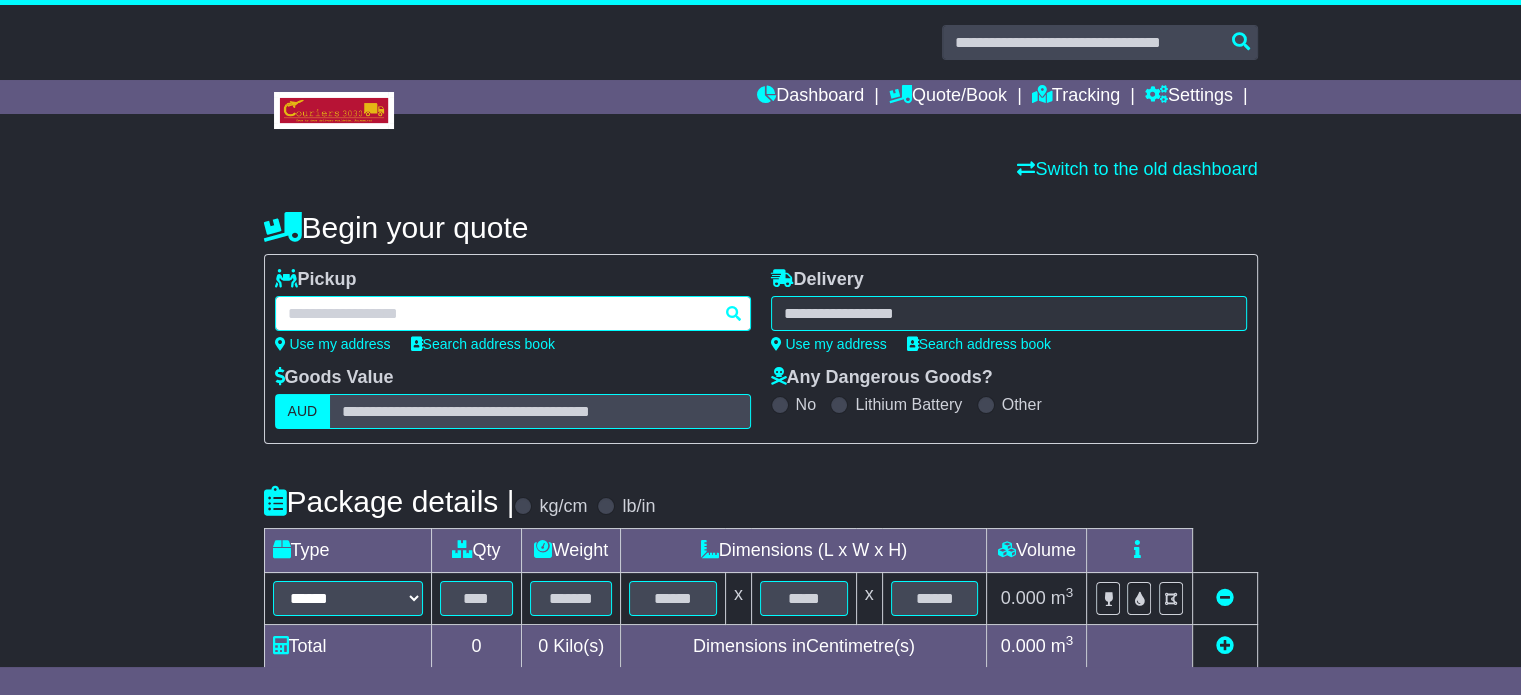 click at bounding box center (513, 313) 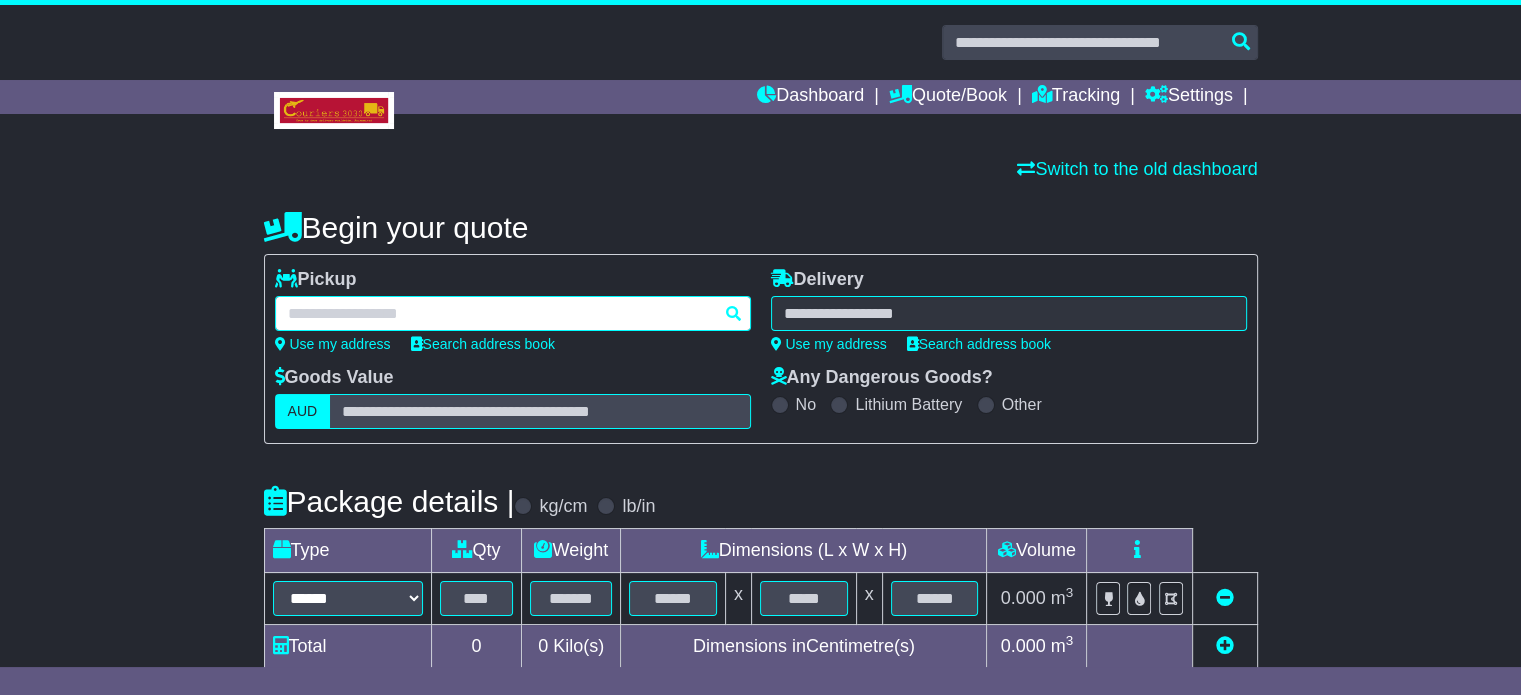 paste on "*****" 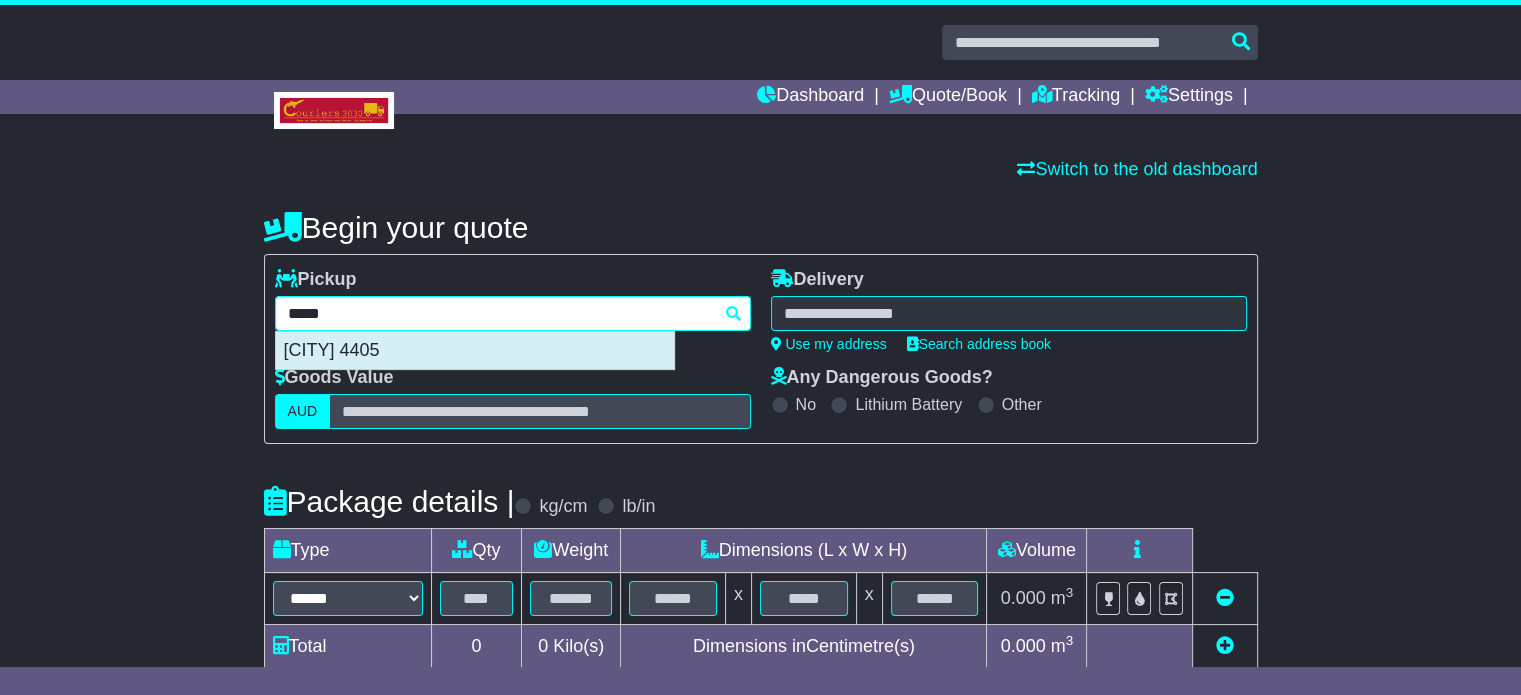 click on "[CITY] 4405" at bounding box center [475, 351] 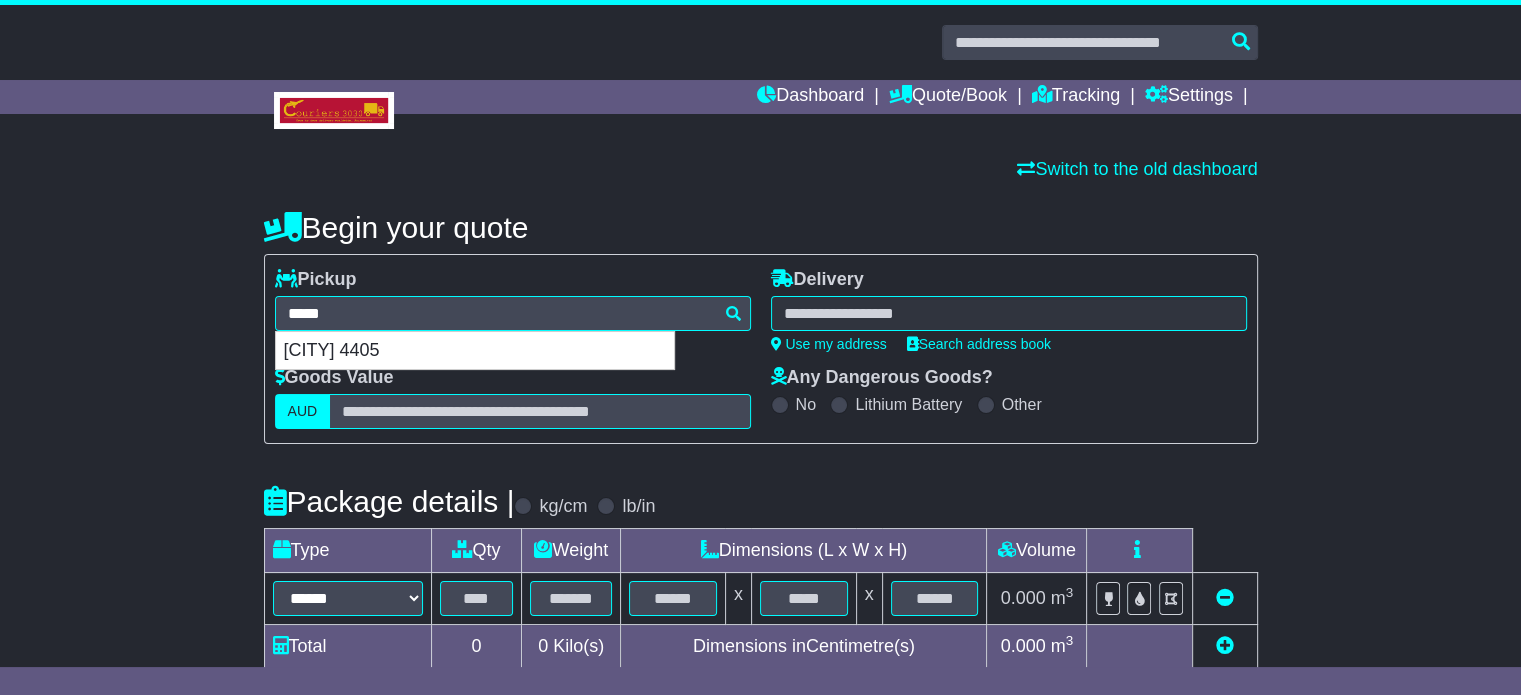type on "**********" 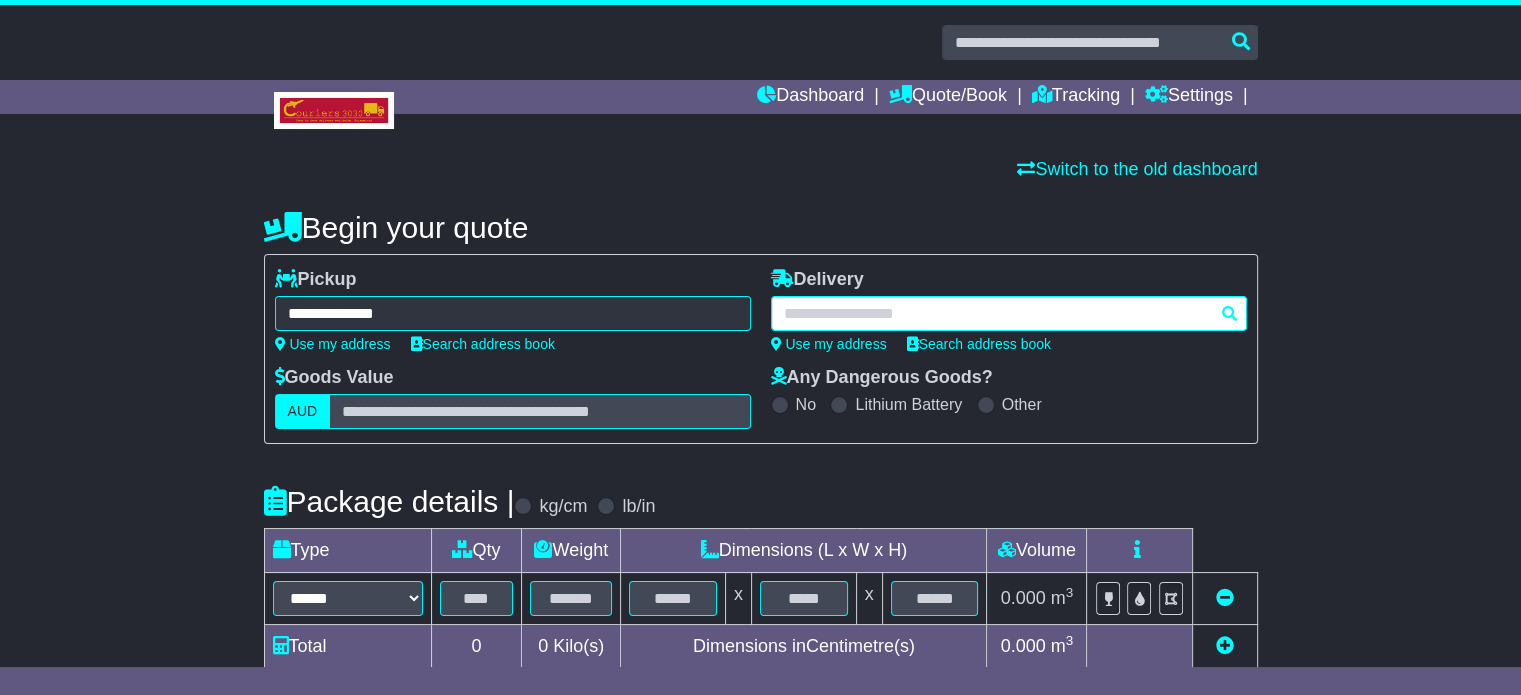 click at bounding box center [1009, 313] 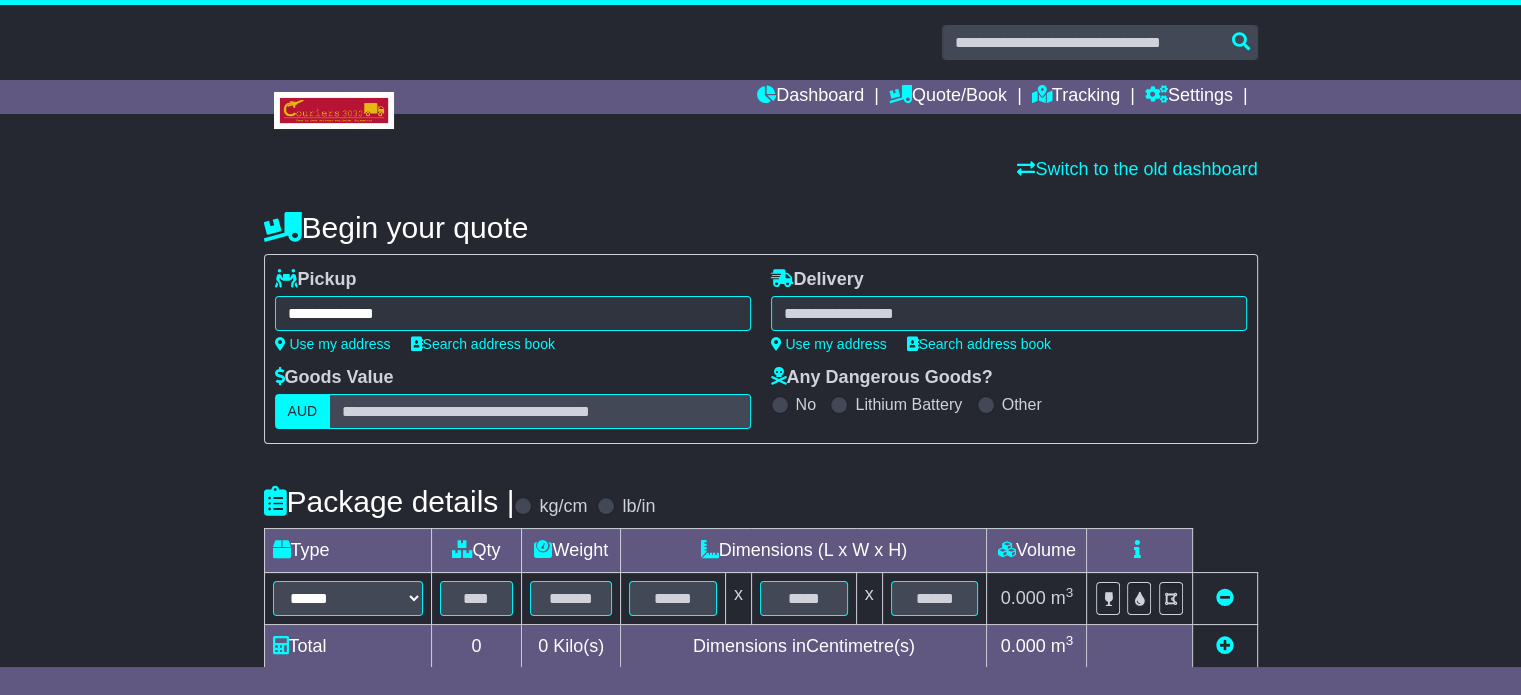 click on "********* [CITY] [CITY] 5473 [CITY] 2440 [CITY] 7264 [CITY] 4680 [CITY] CENTRAL 4680 [CITY] HARBOUR 4680 [CITY] PARK 3043 SOUTH [CITY] 4680 WEST [CITY] 4680" at bounding box center (1009, 313) 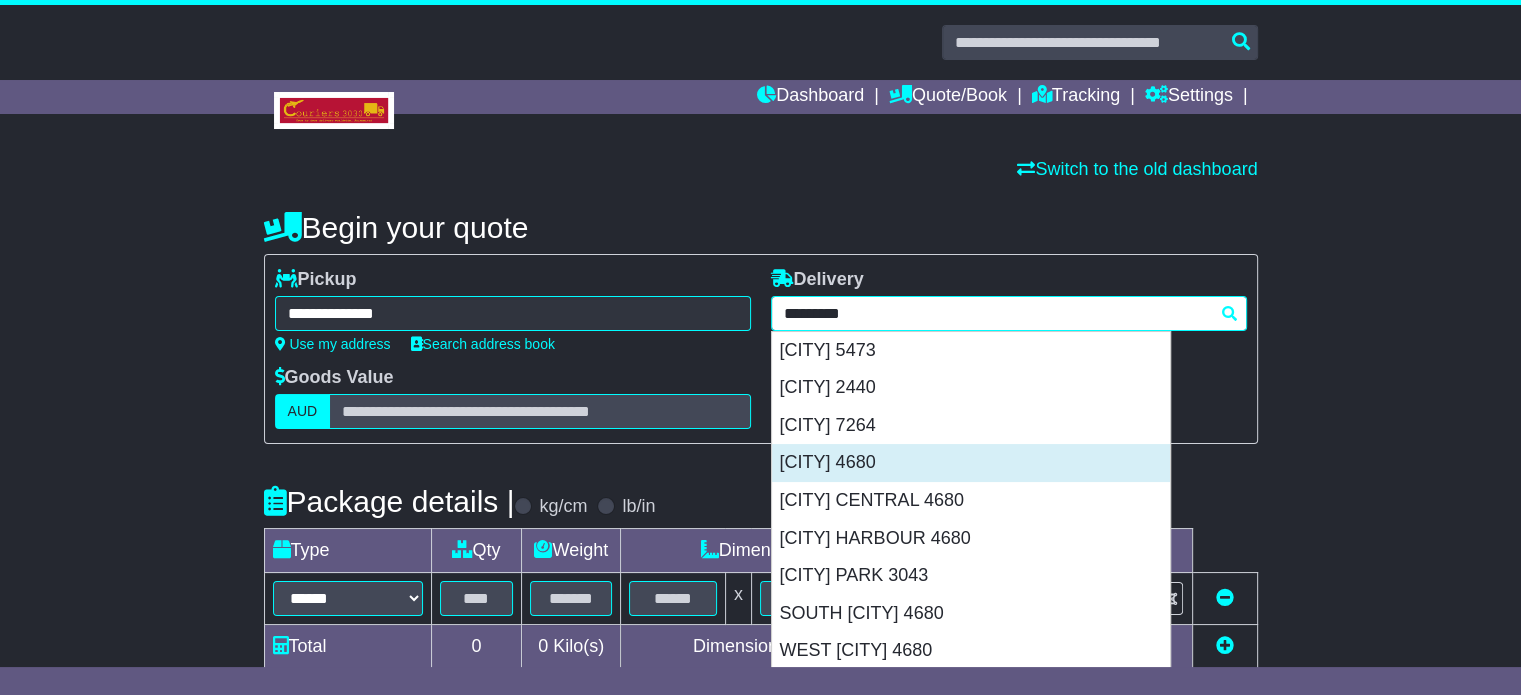 click on "[CITY] 4680" at bounding box center (971, 463) 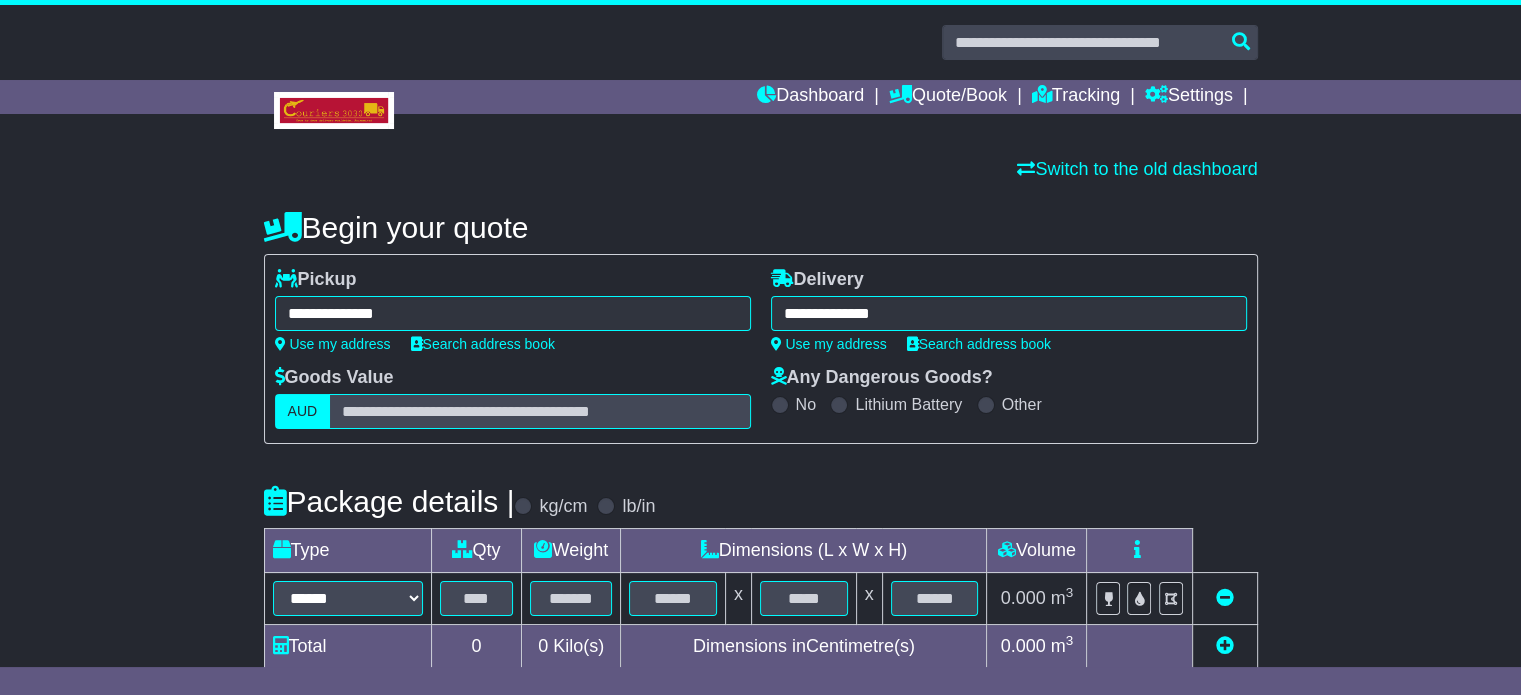 type on "**********" 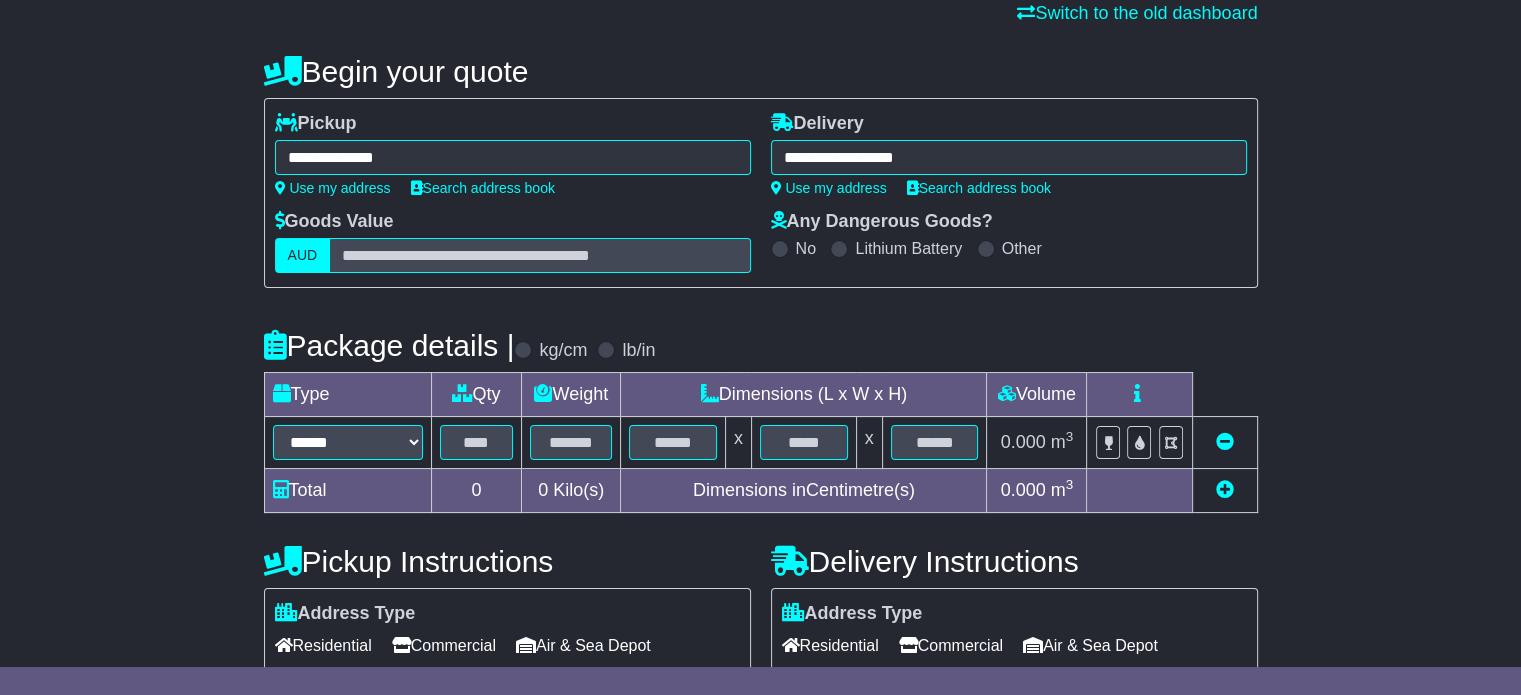 scroll, scrollTop: 360, scrollLeft: 0, axis: vertical 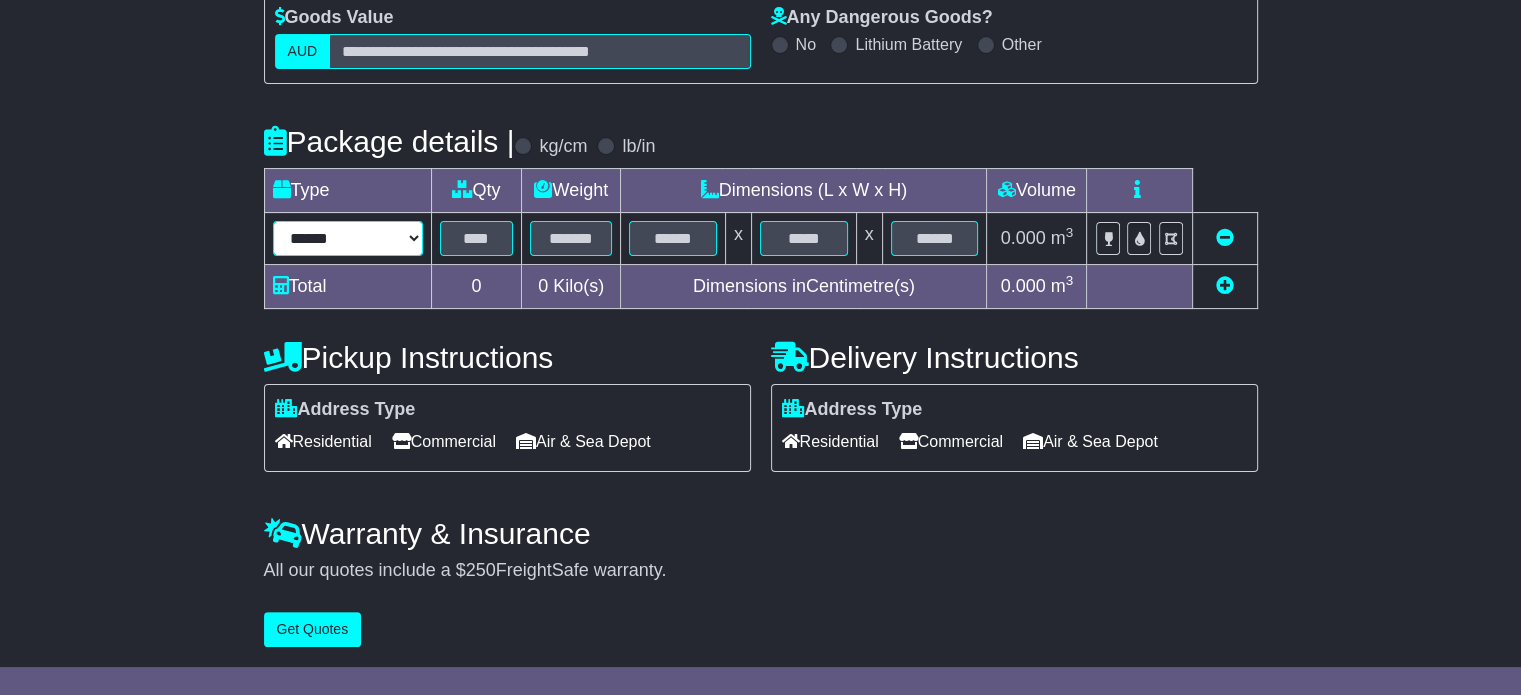 click on "****** ****** *** ******** ***** **** **** ****** *** *******" at bounding box center [348, 238] 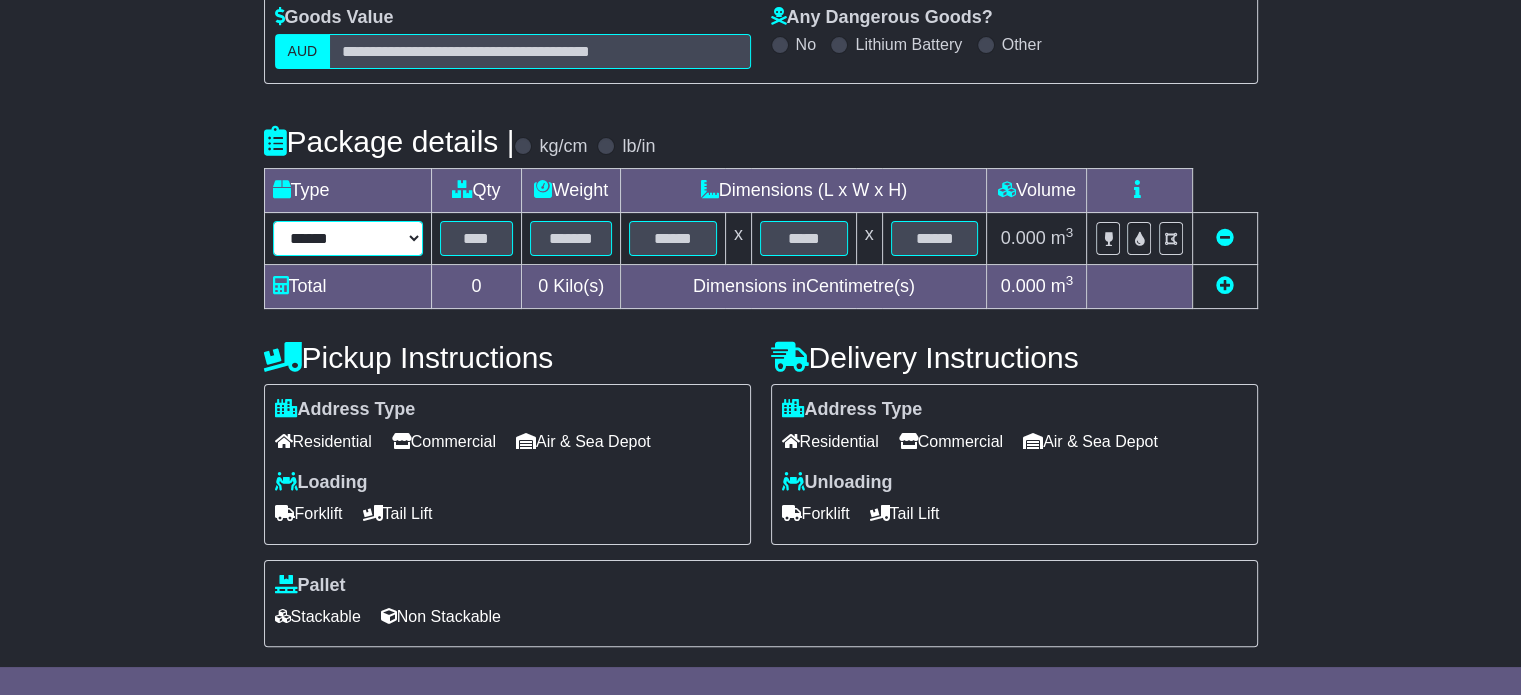 drag, startPoint x: 324, startPoint y: 231, endPoint x: 324, endPoint y: 246, distance: 15 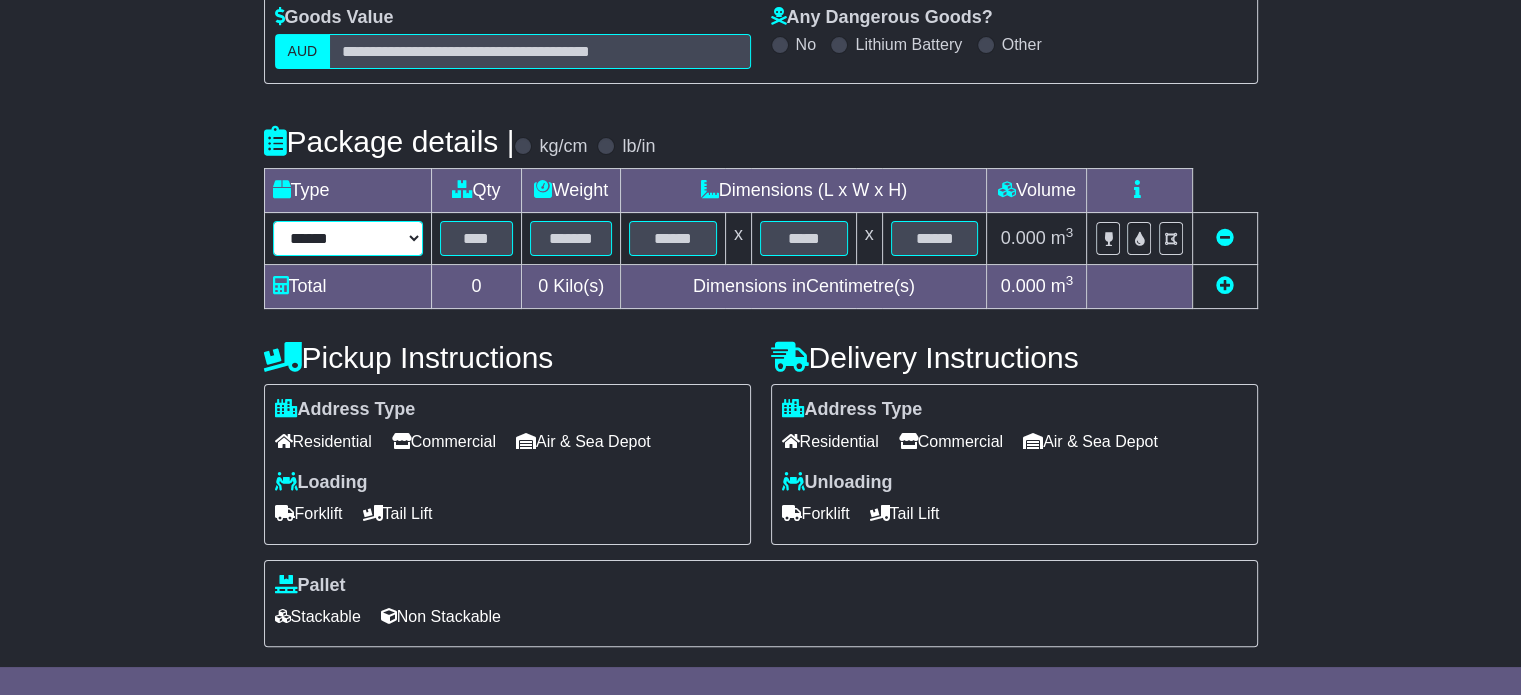 select on "*****" 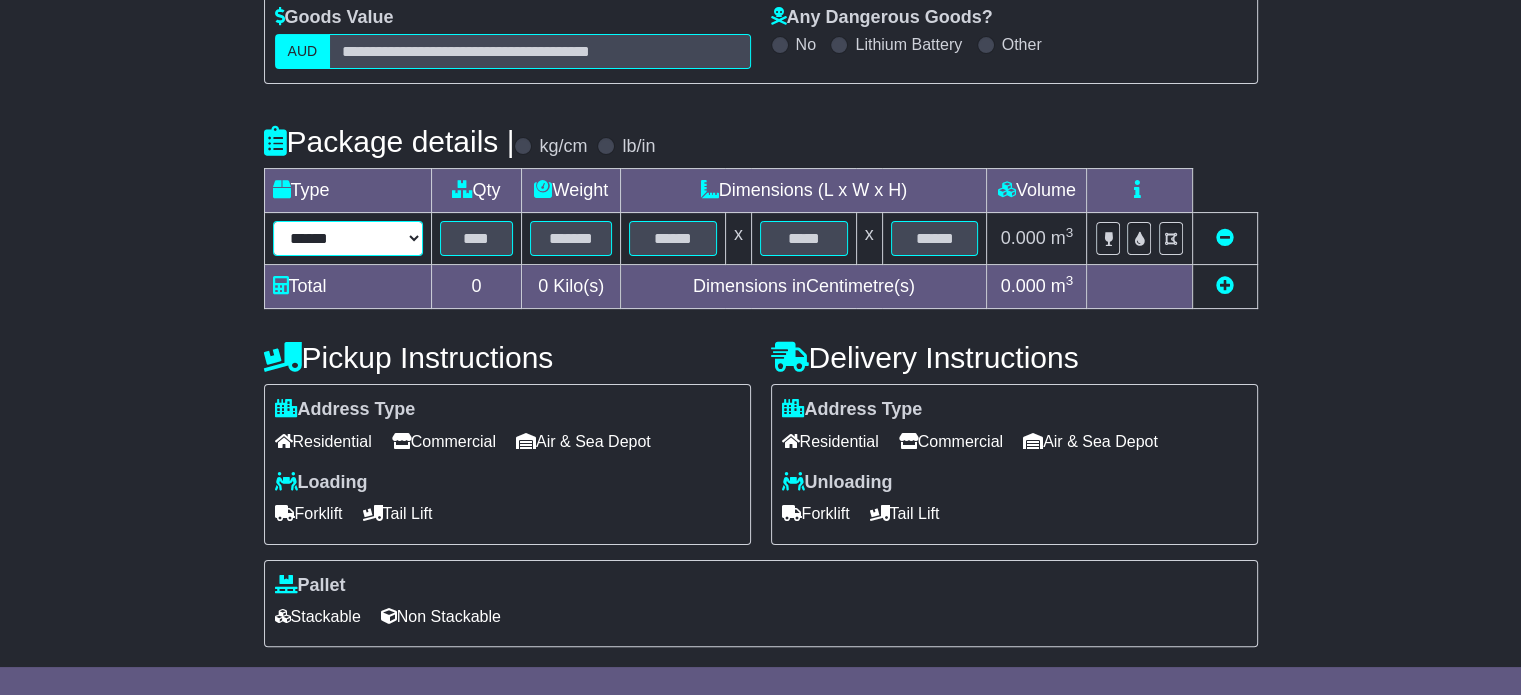 click on "****** ****** *** ******** ***** **** **** ****** *** *******" at bounding box center [348, 238] 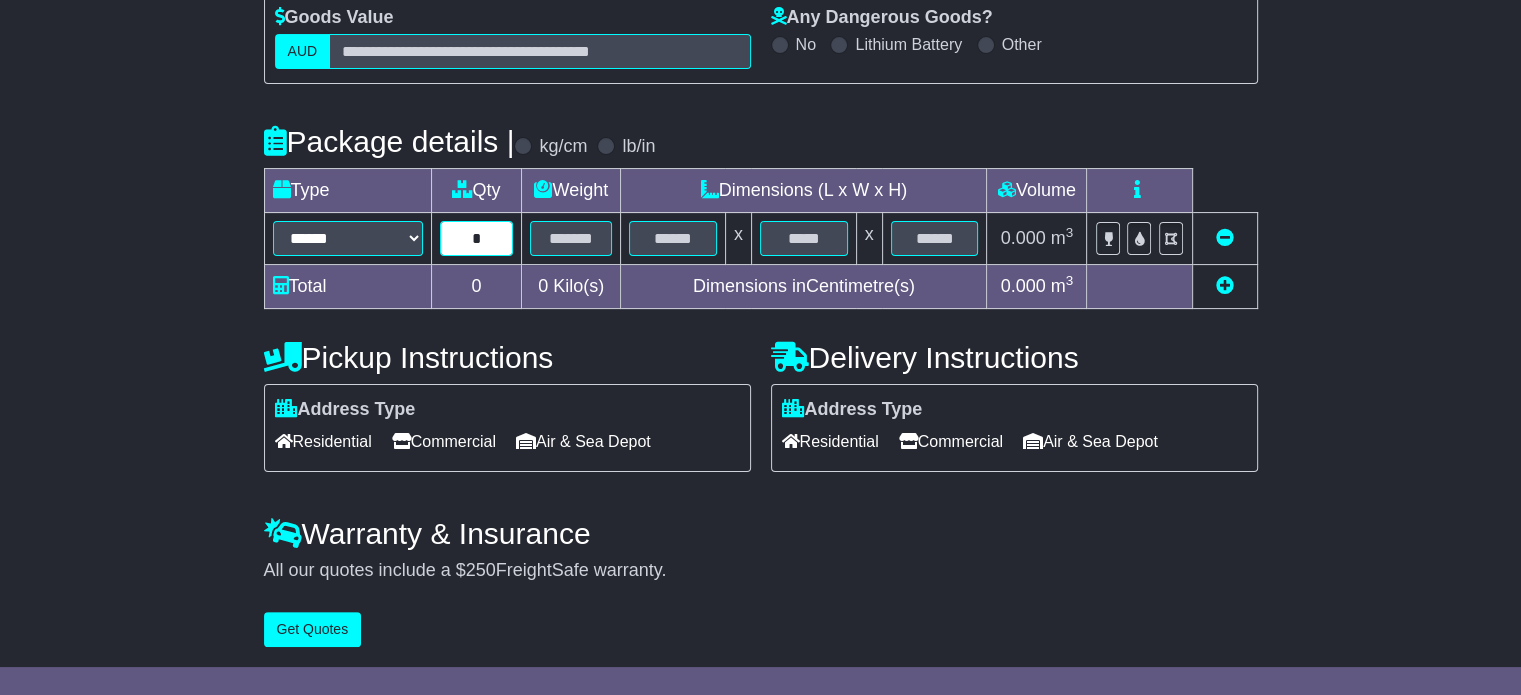 type on "*" 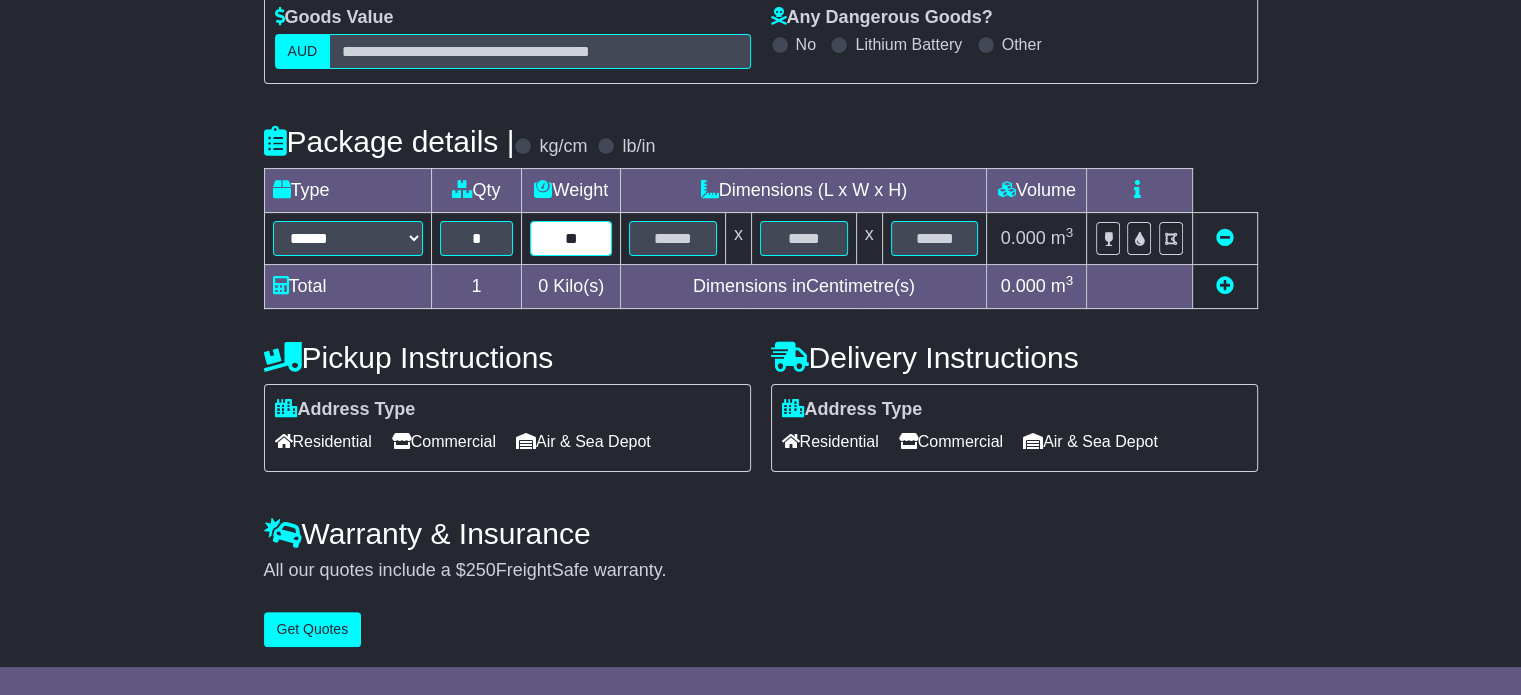 type on "**" 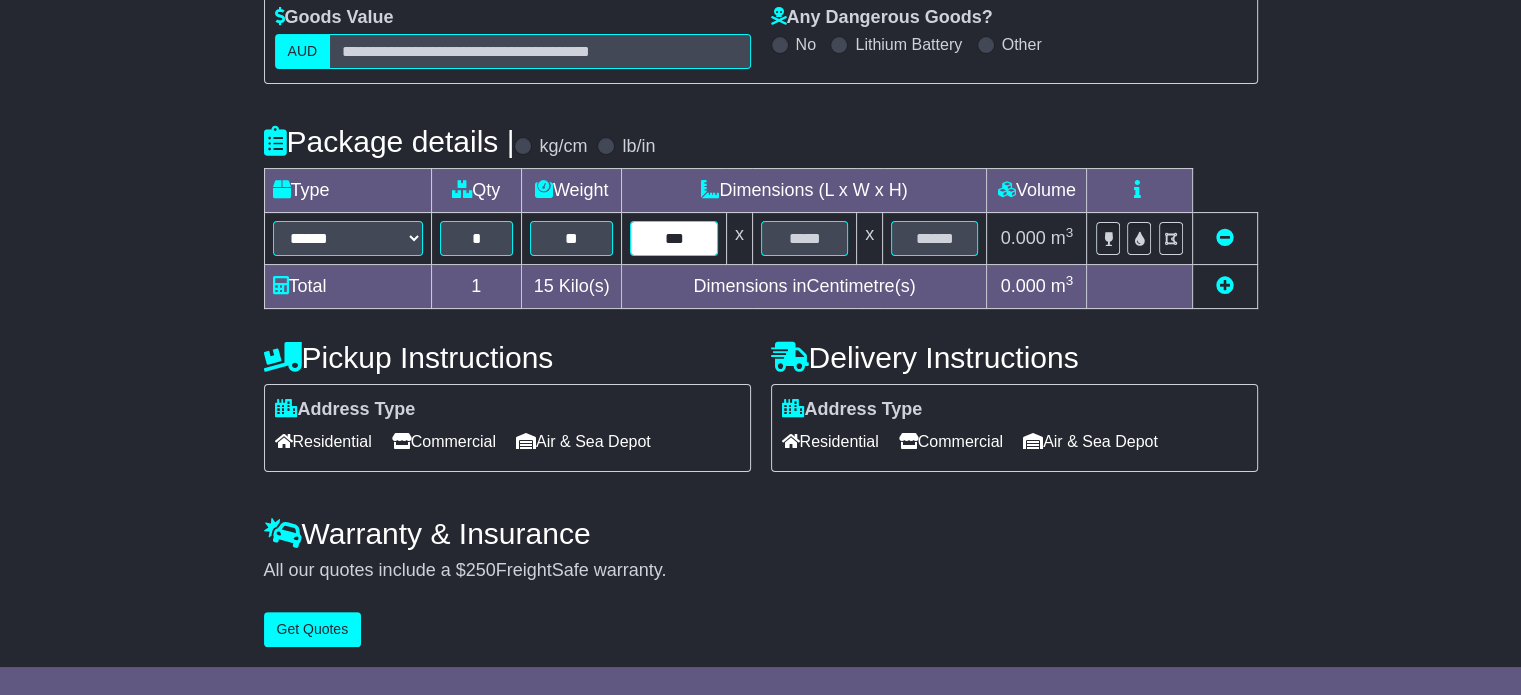 type on "***" 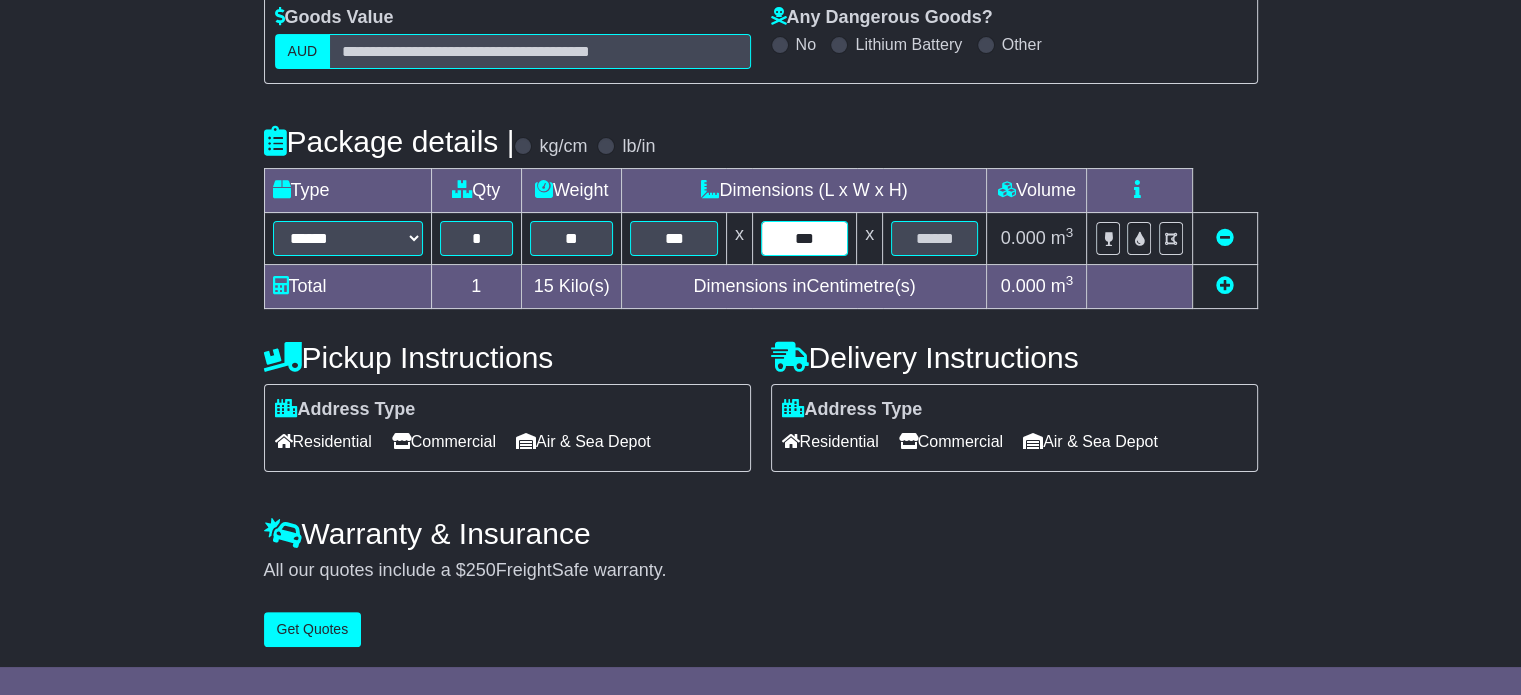 type on "***" 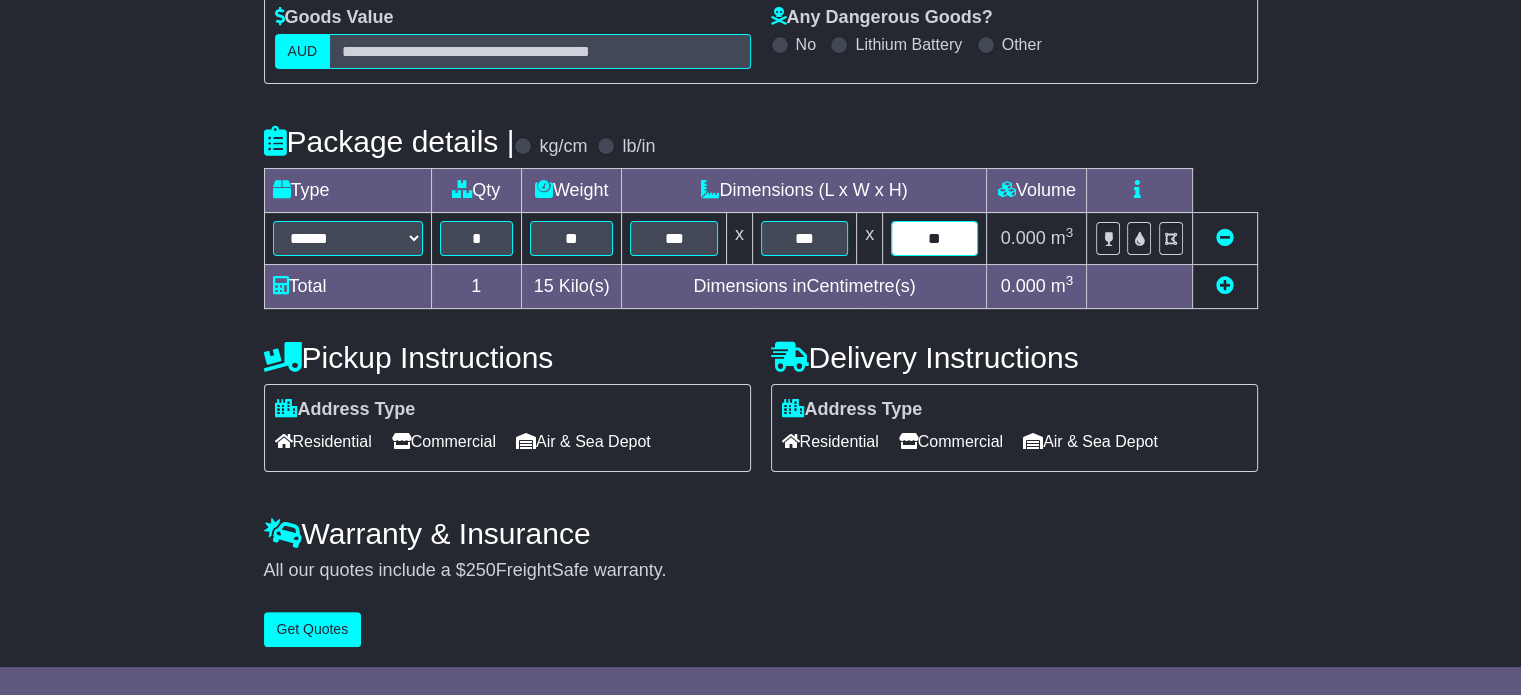 type on "**" 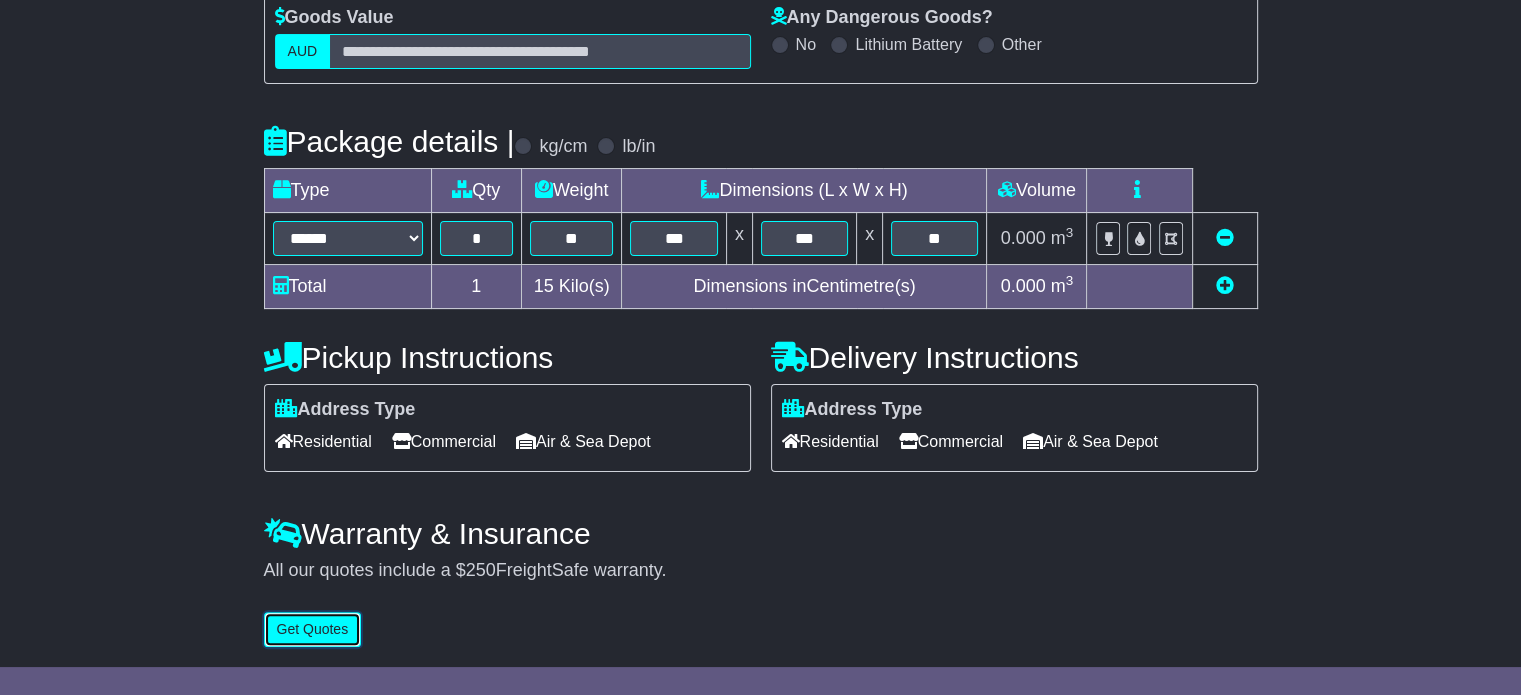 type 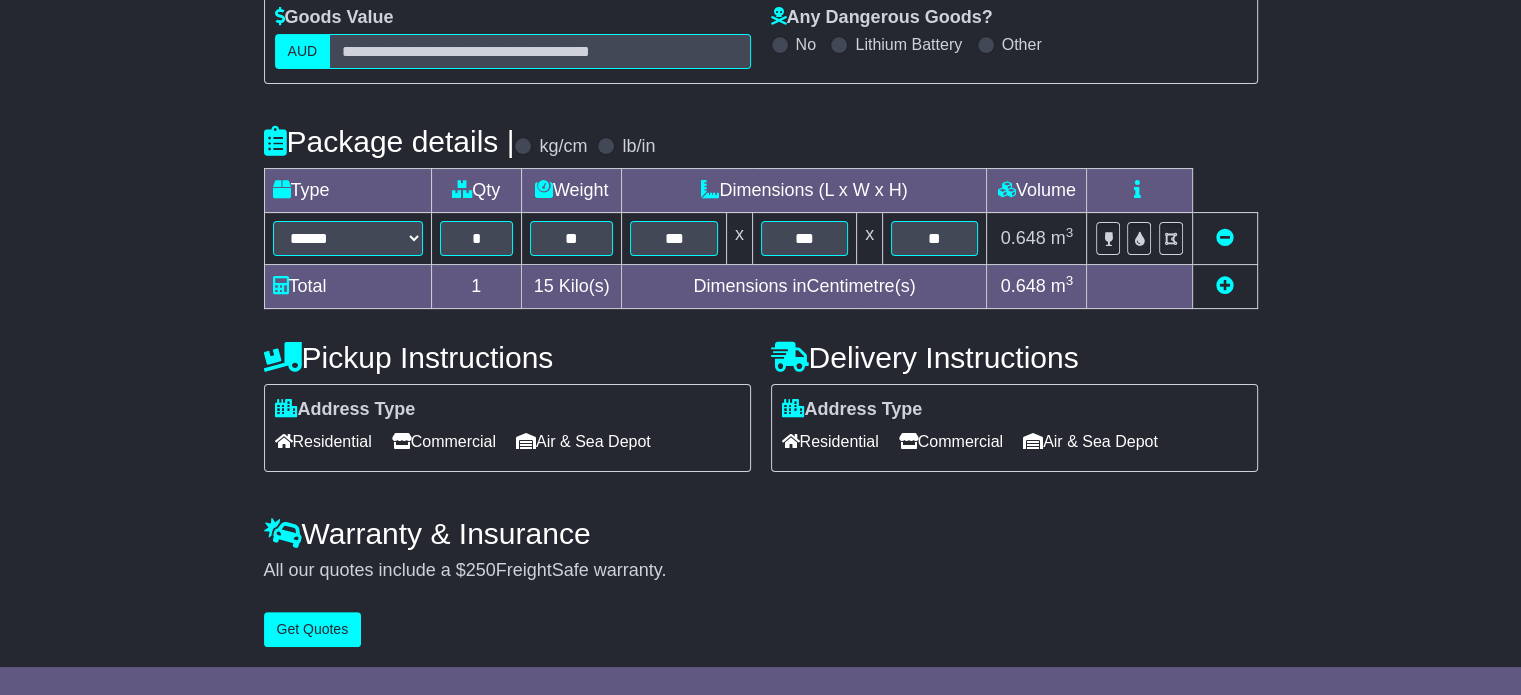 click on "Residential" at bounding box center (323, 441) 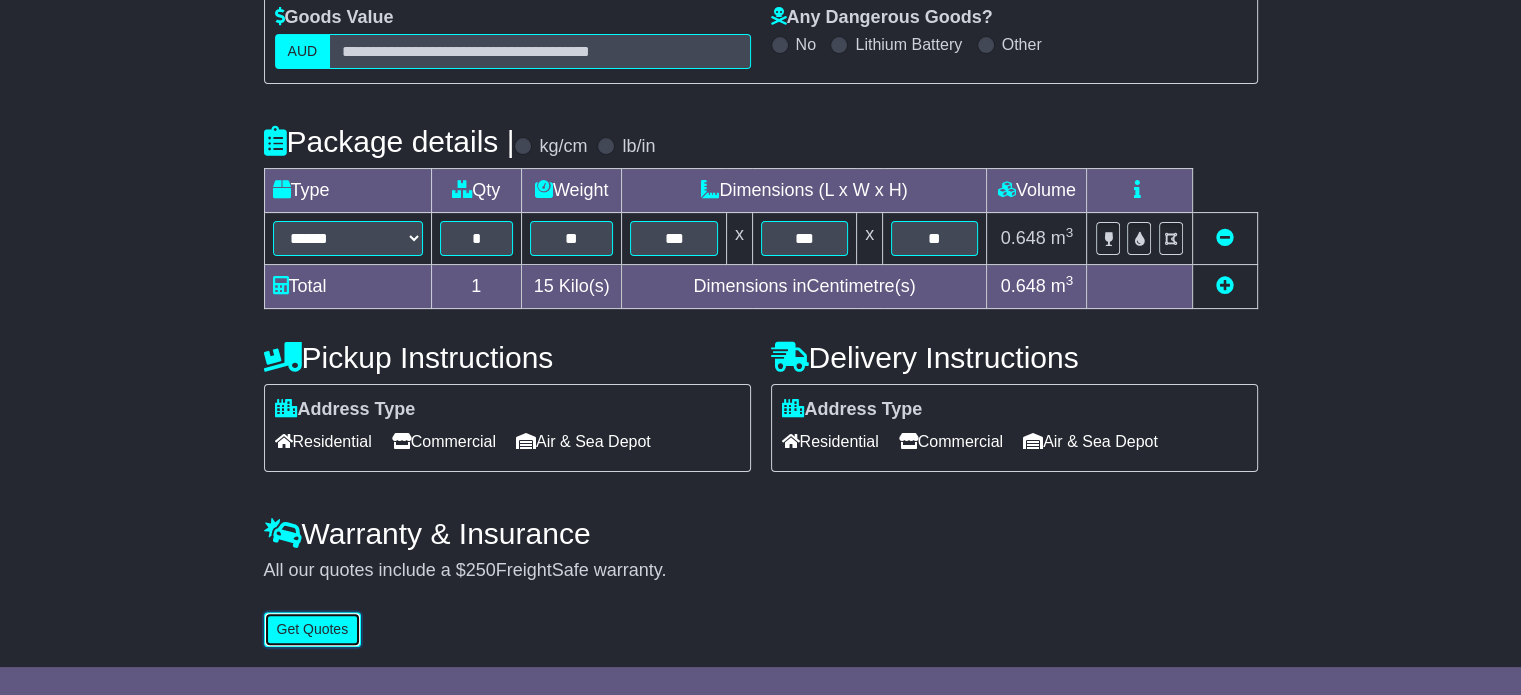 click on "Get Quotes" at bounding box center (313, 629) 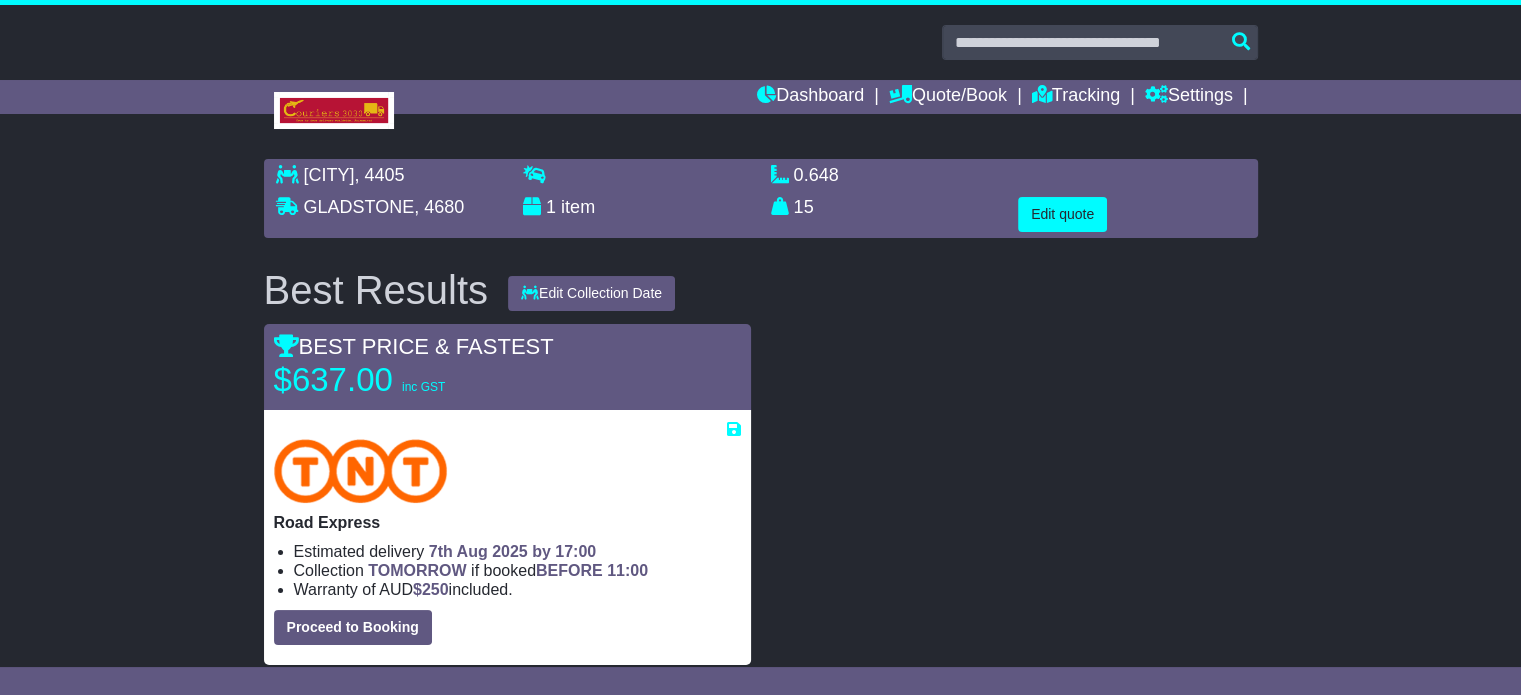 scroll, scrollTop: 395, scrollLeft: 0, axis: vertical 